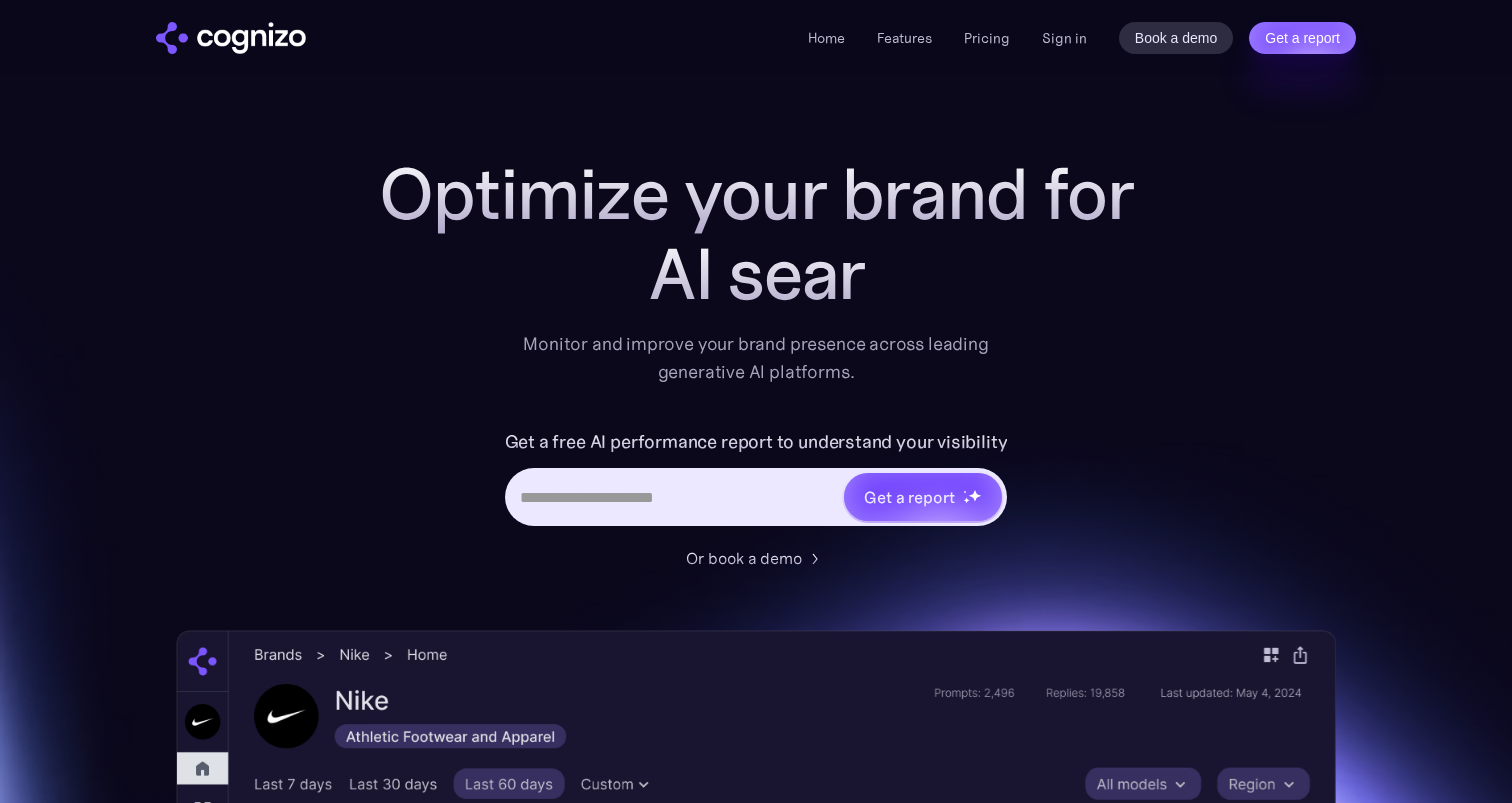 scroll, scrollTop: 0, scrollLeft: 0, axis: both 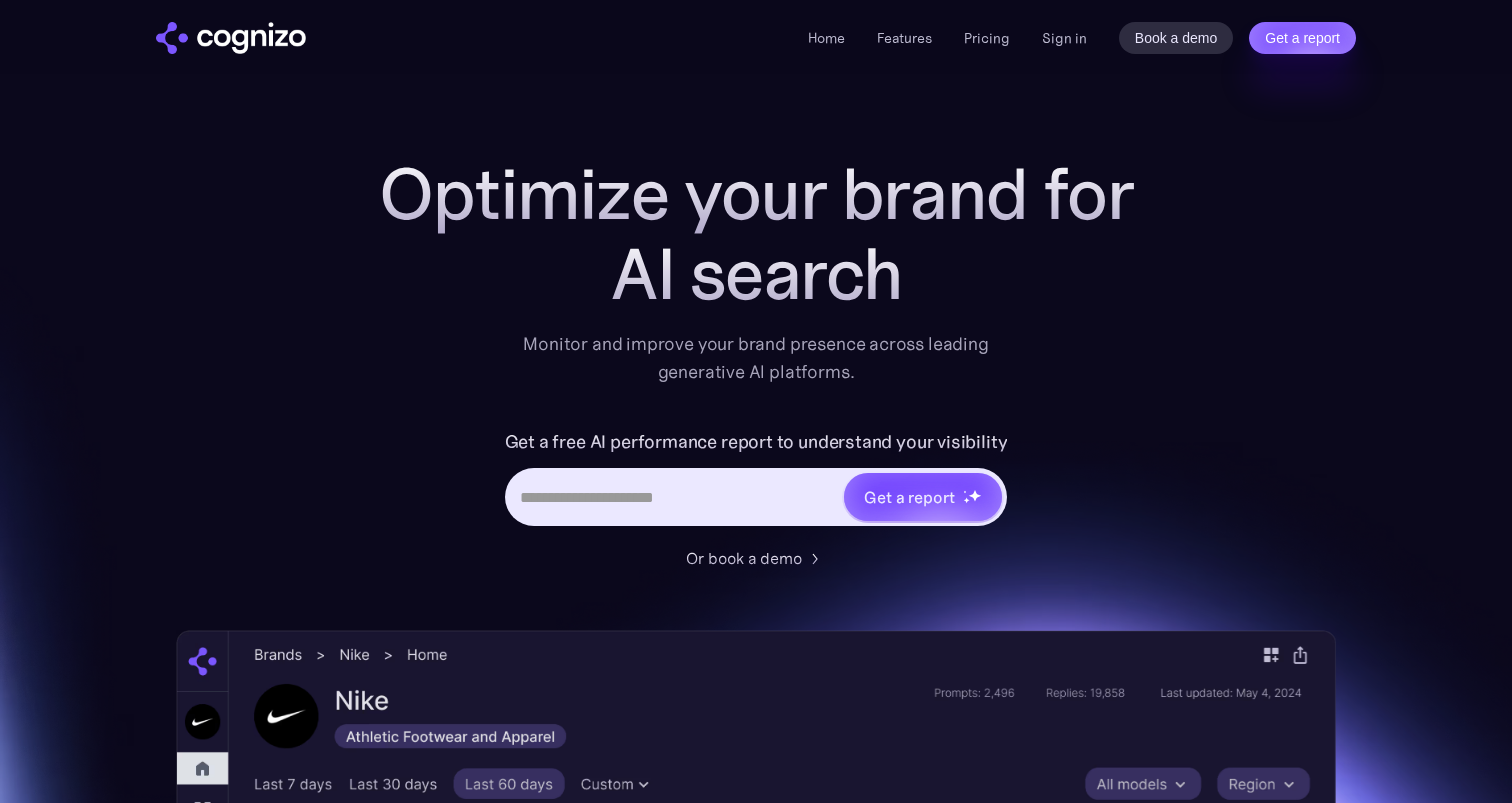click on "Monitor and improve your brand presence across leading generative AI platforms." at bounding box center (756, 358) 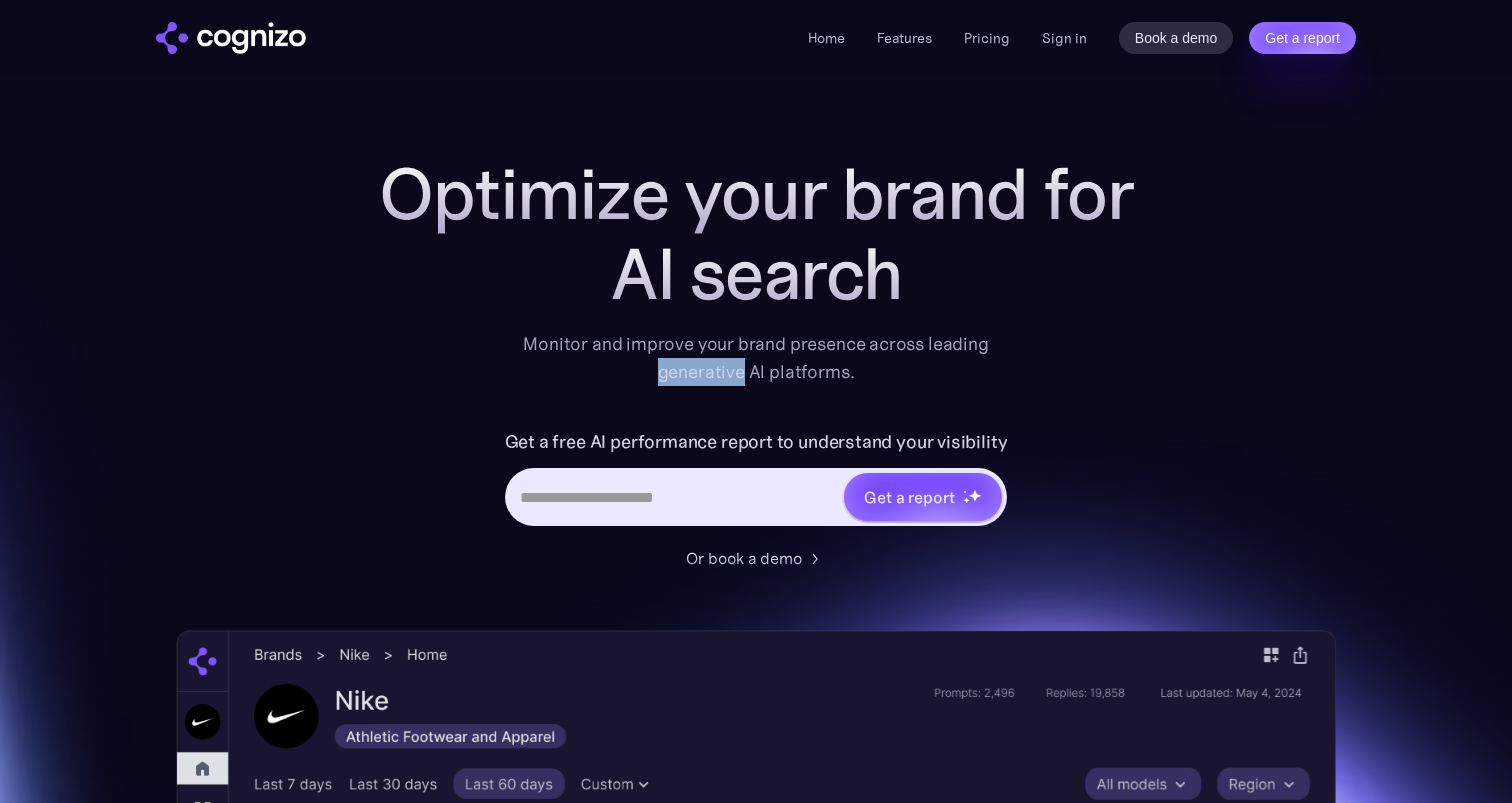 click on "Monitor and improve your brand presence across leading generative AI platforms." at bounding box center (756, 358) 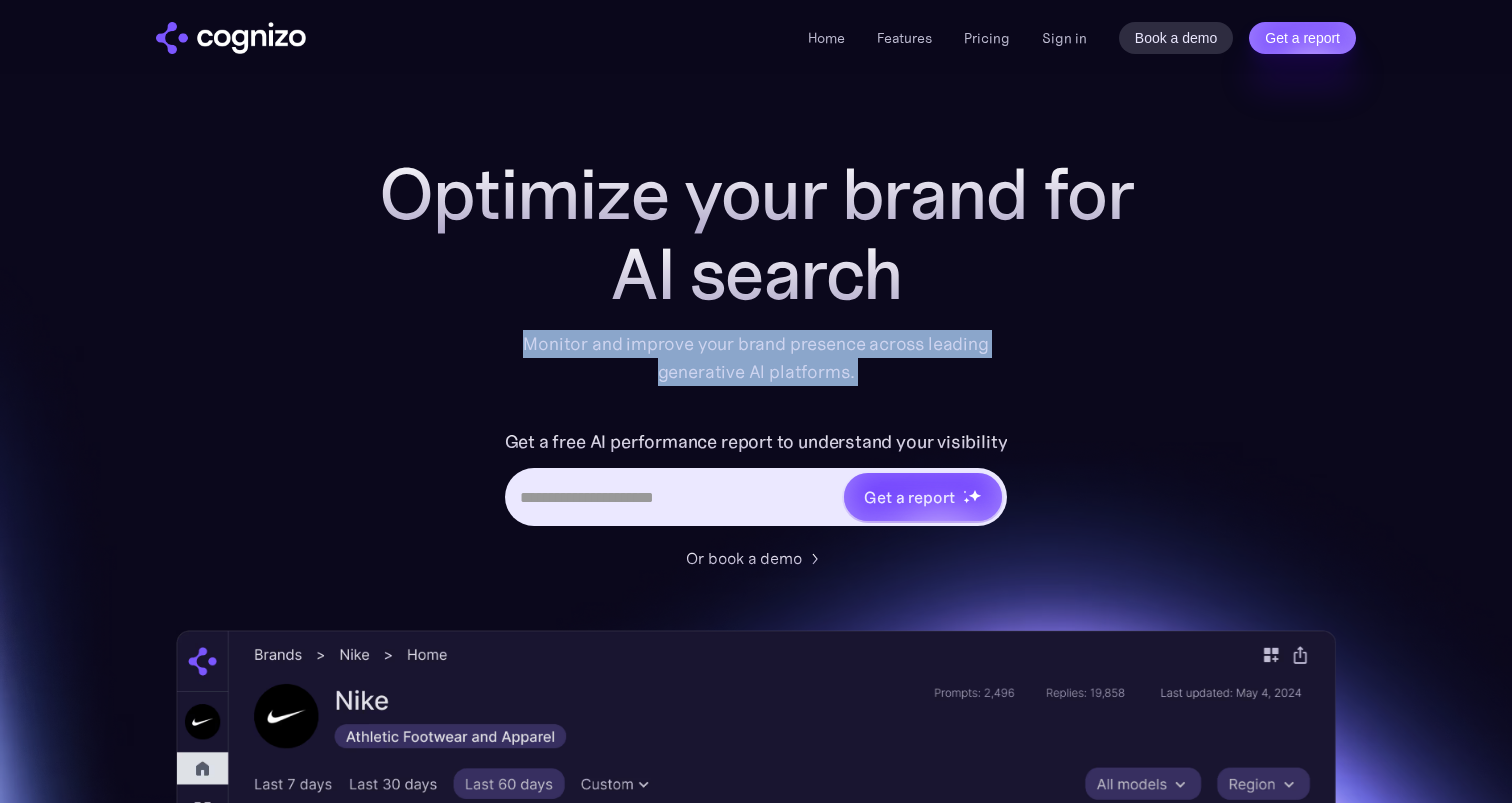 click on "Monitor and improve your brand presence across leading generative AI platforms." at bounding box center (756, 358) 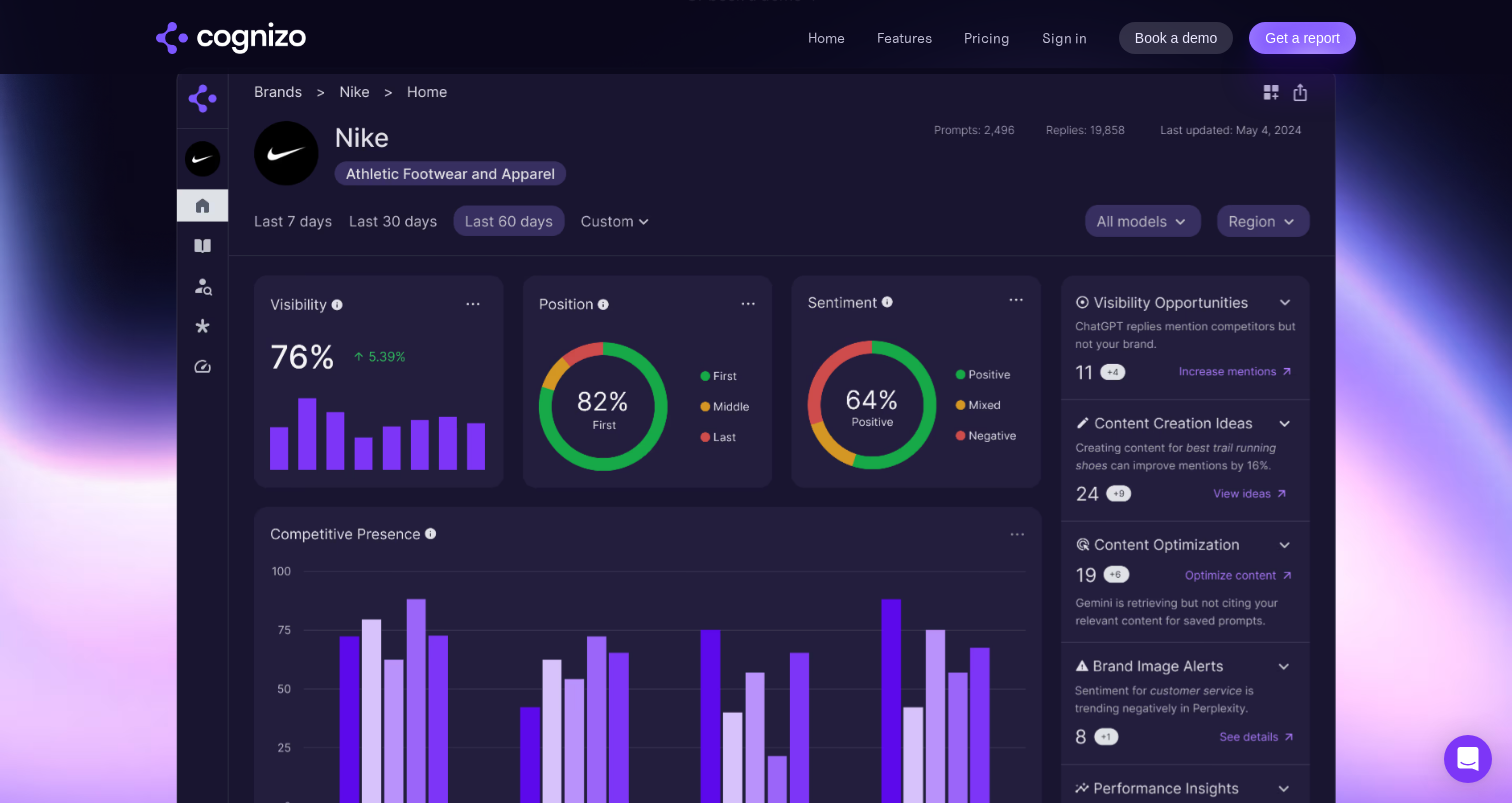 scroll, scrollTop: 0, scrollLeft: 0, axis: both 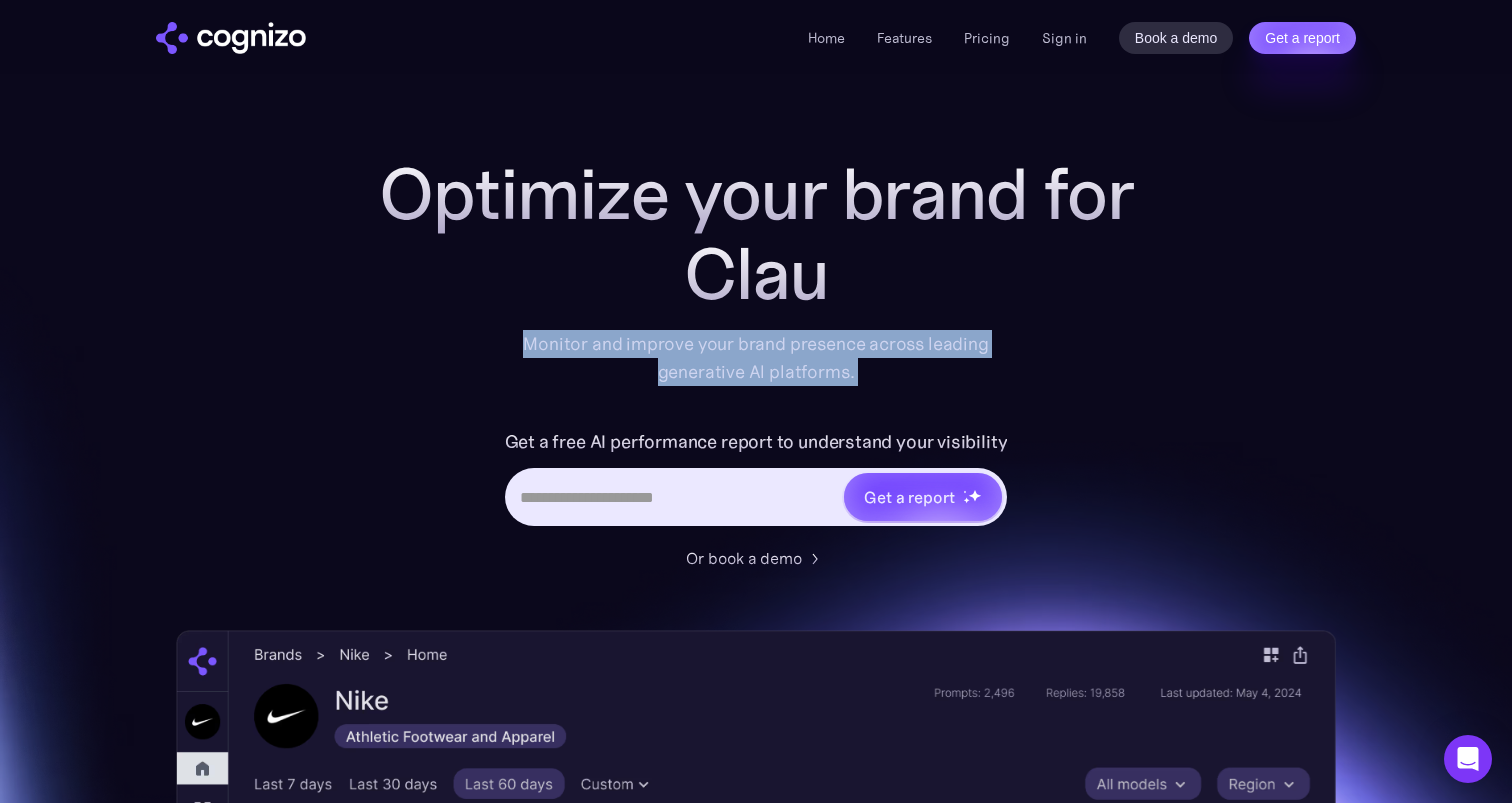 click at bounding box center (675, 497) 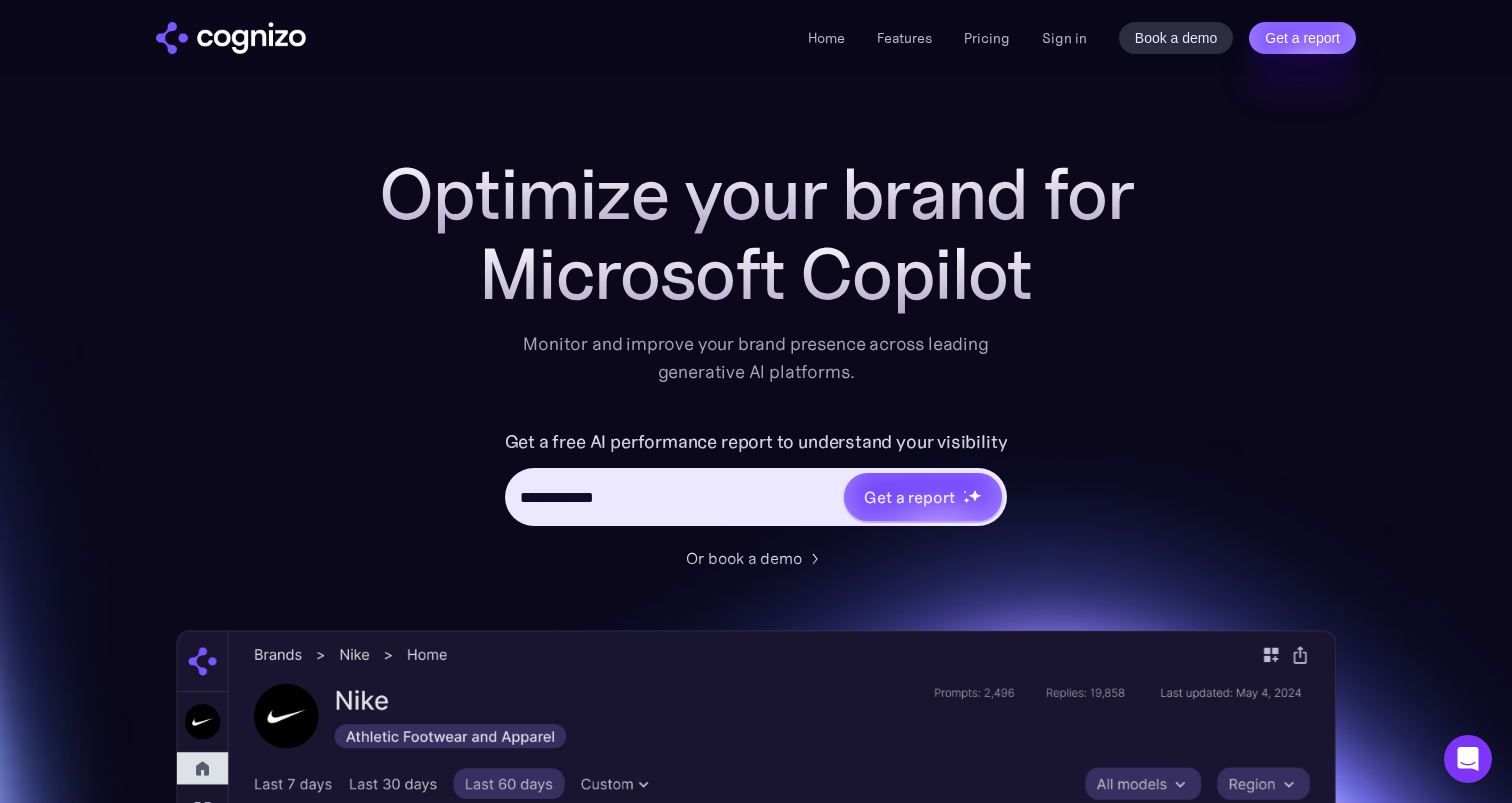 type on "**********" 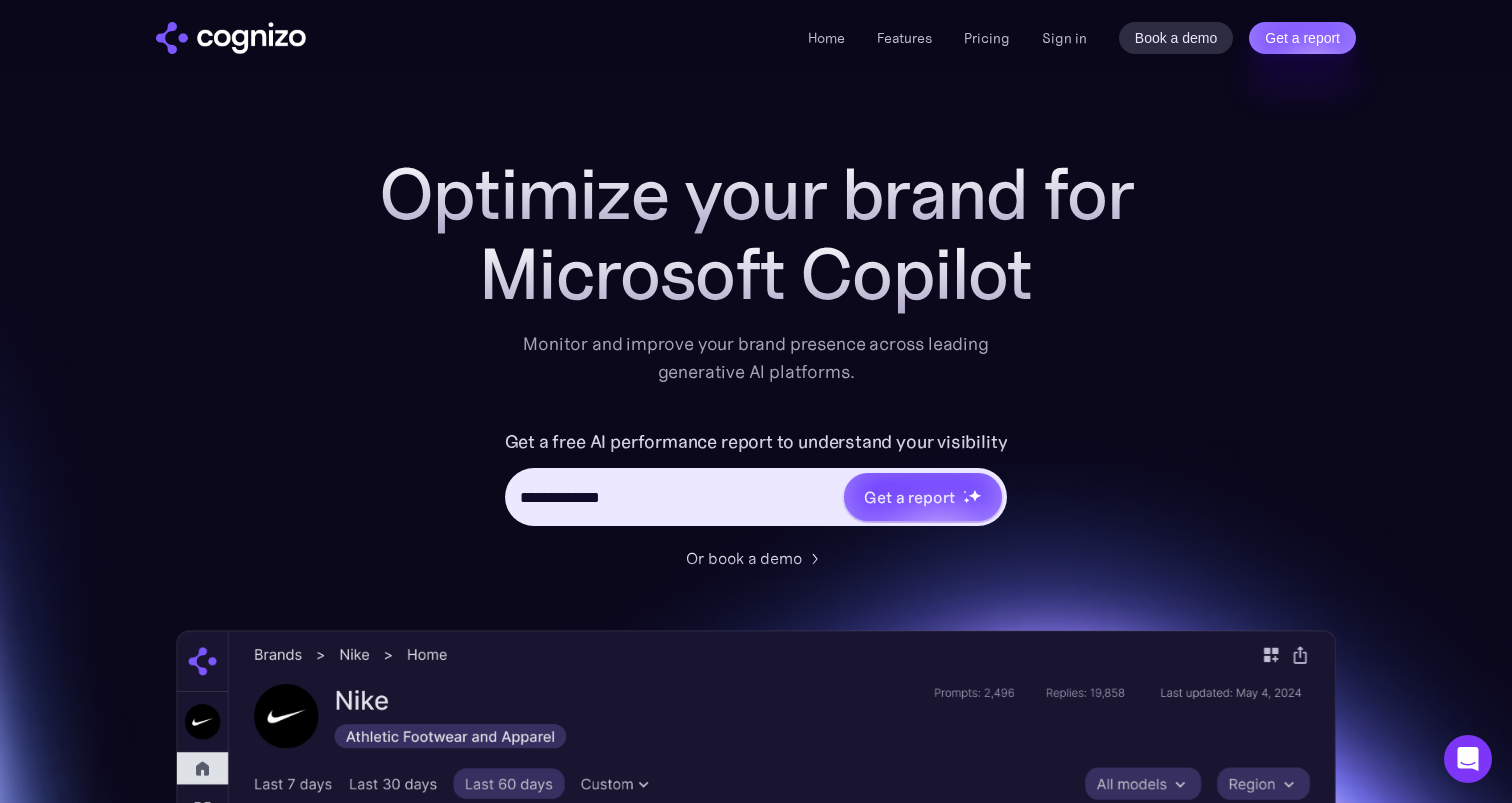 type on "**********" 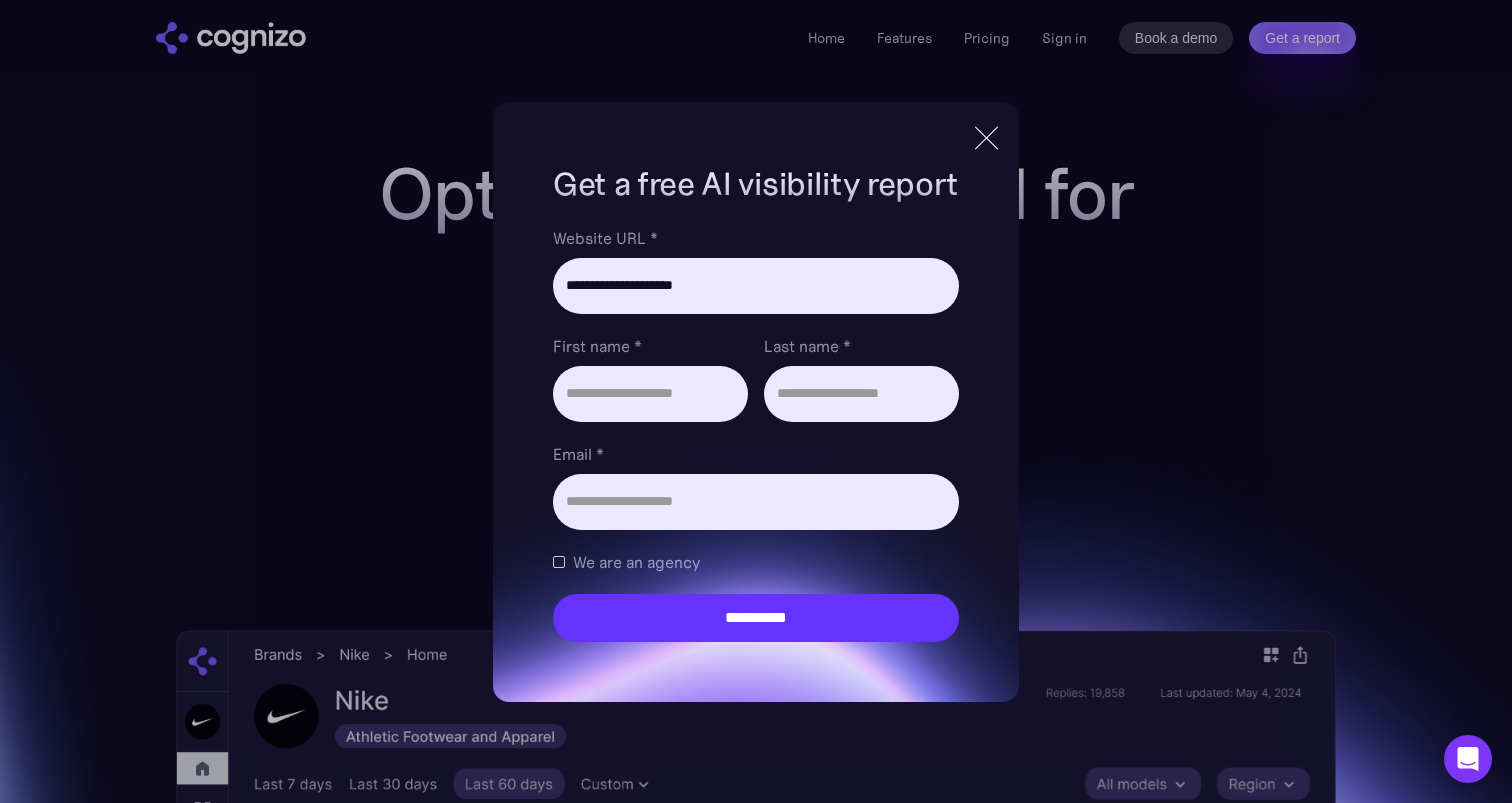 click at bounding box center [986, 138] 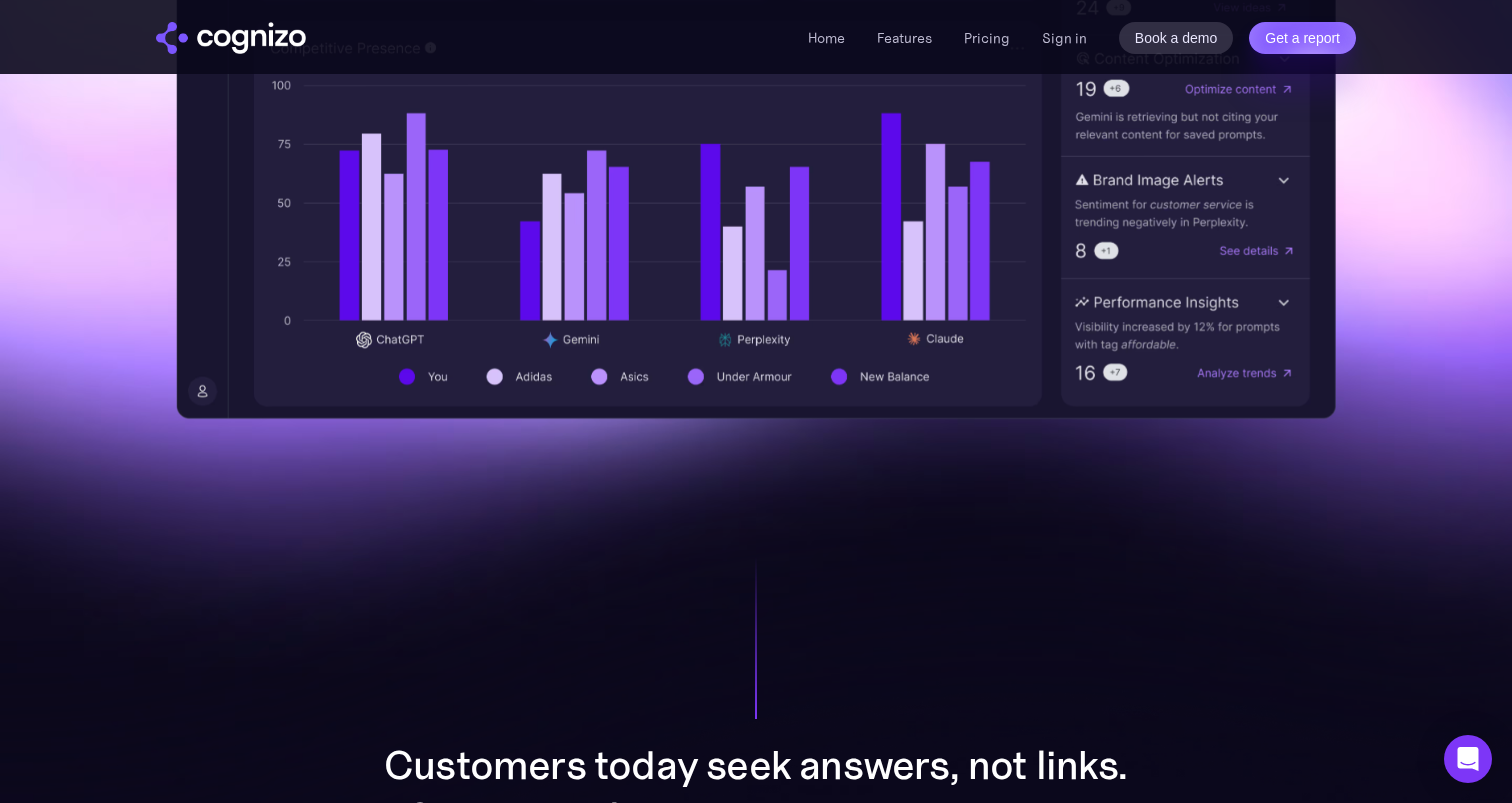 scroll, scrollTop: 0, scrollLeft: 0, axis: both 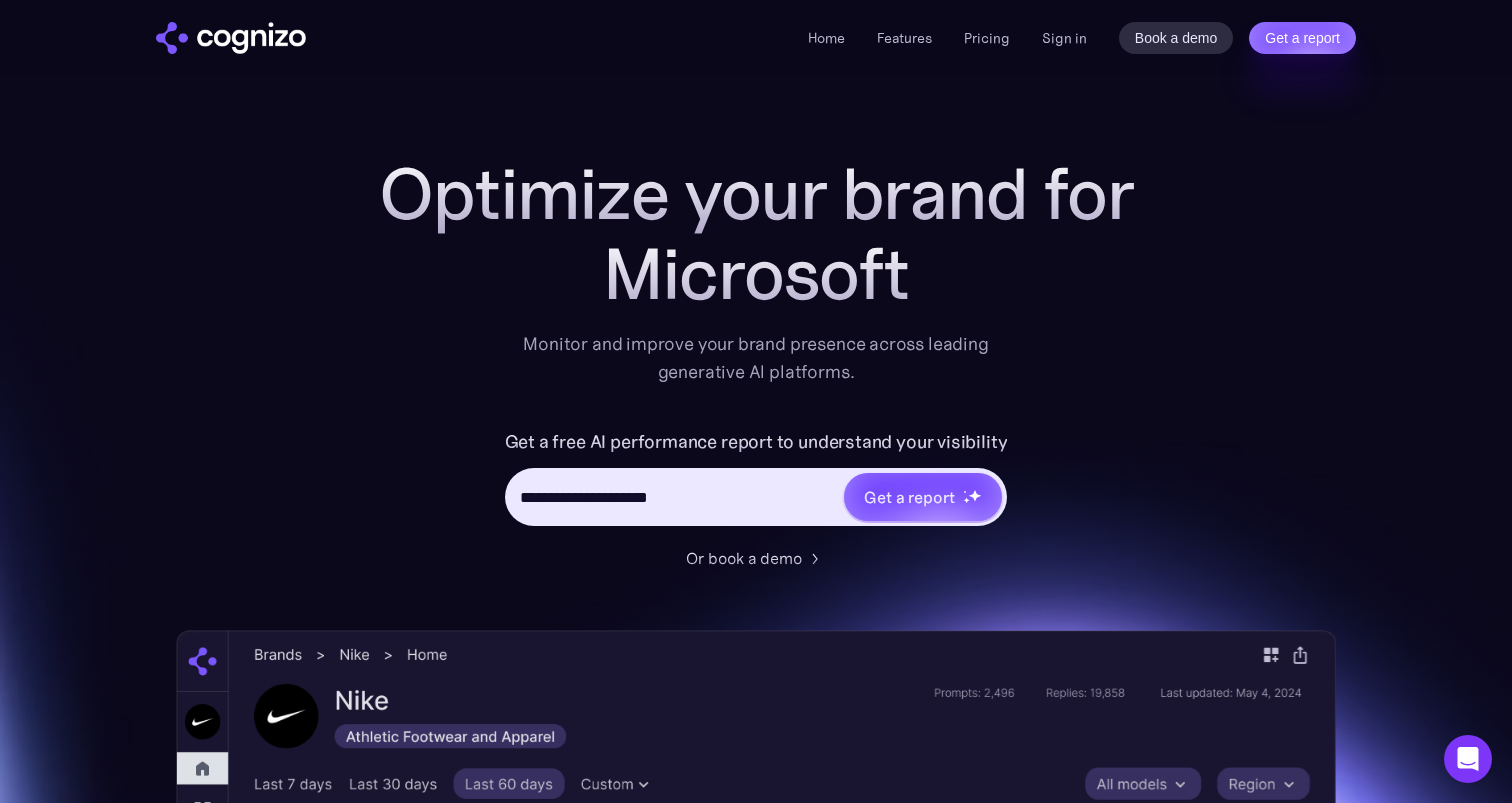 click on "Optimize your brand for" at bounding box center (756, 194) 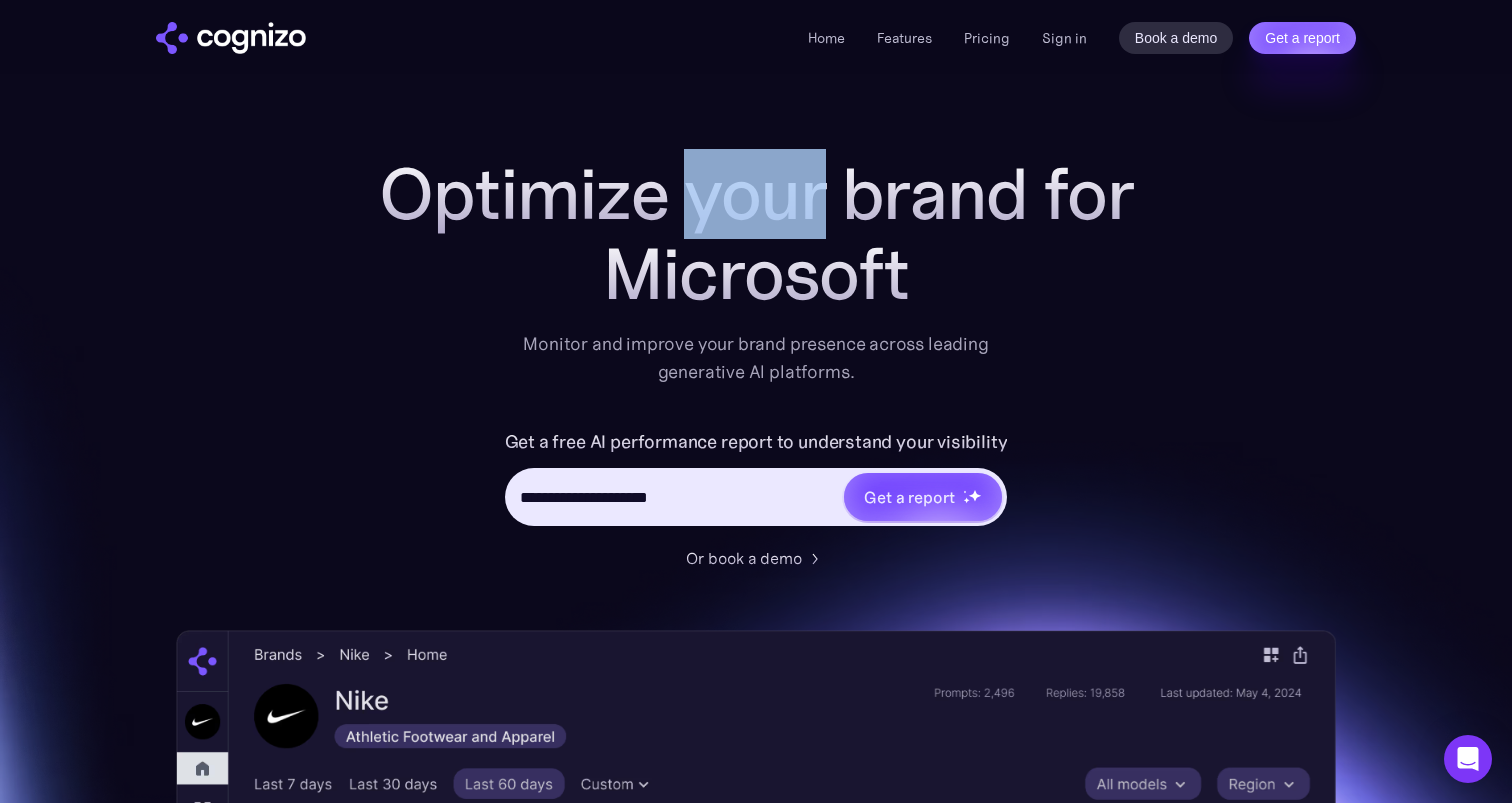 click on "Optimize your brand for" at bounding box center (756, 194) 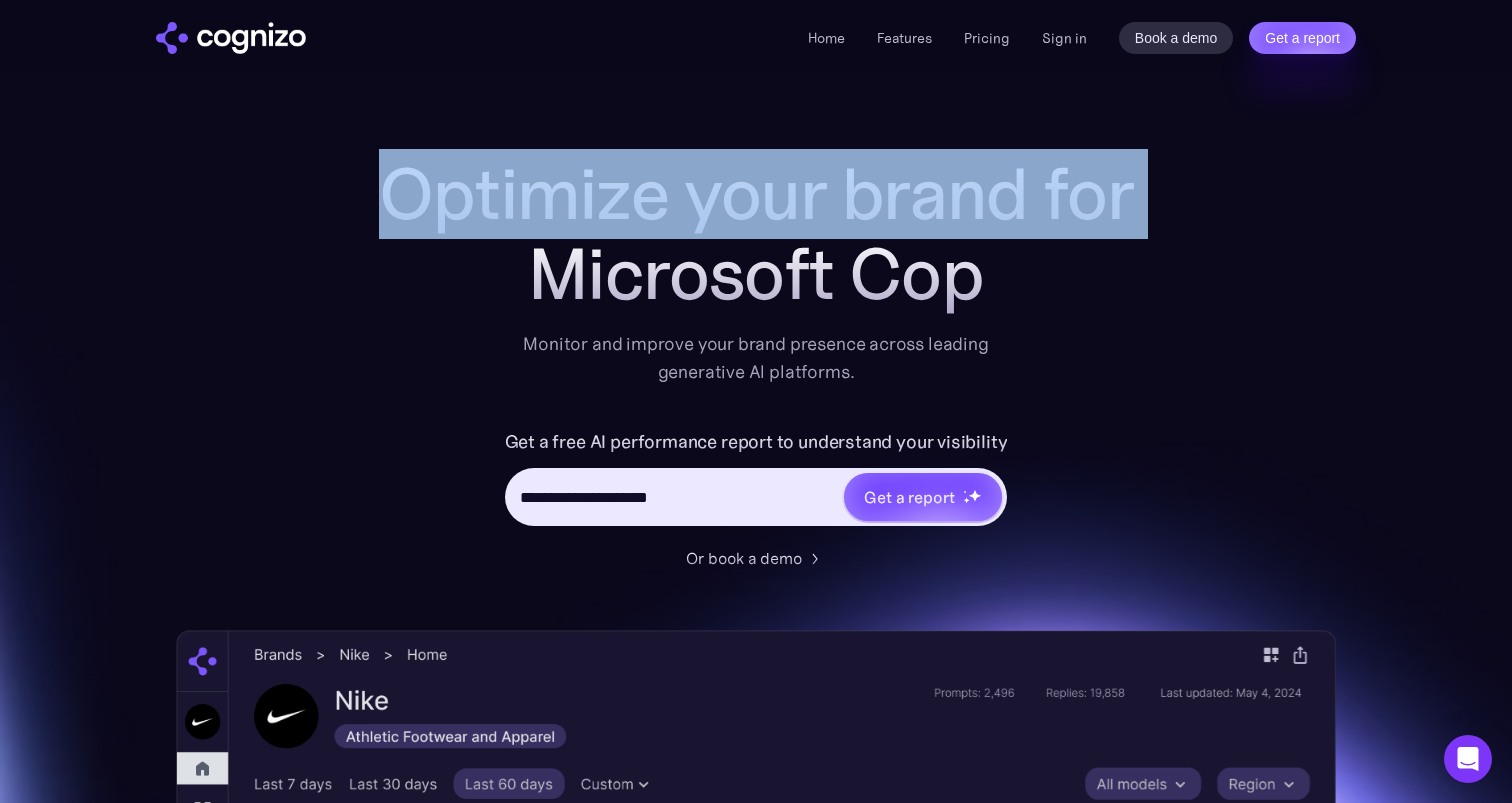 click on "Optimize your brand for" at bounding box center [756, 194] 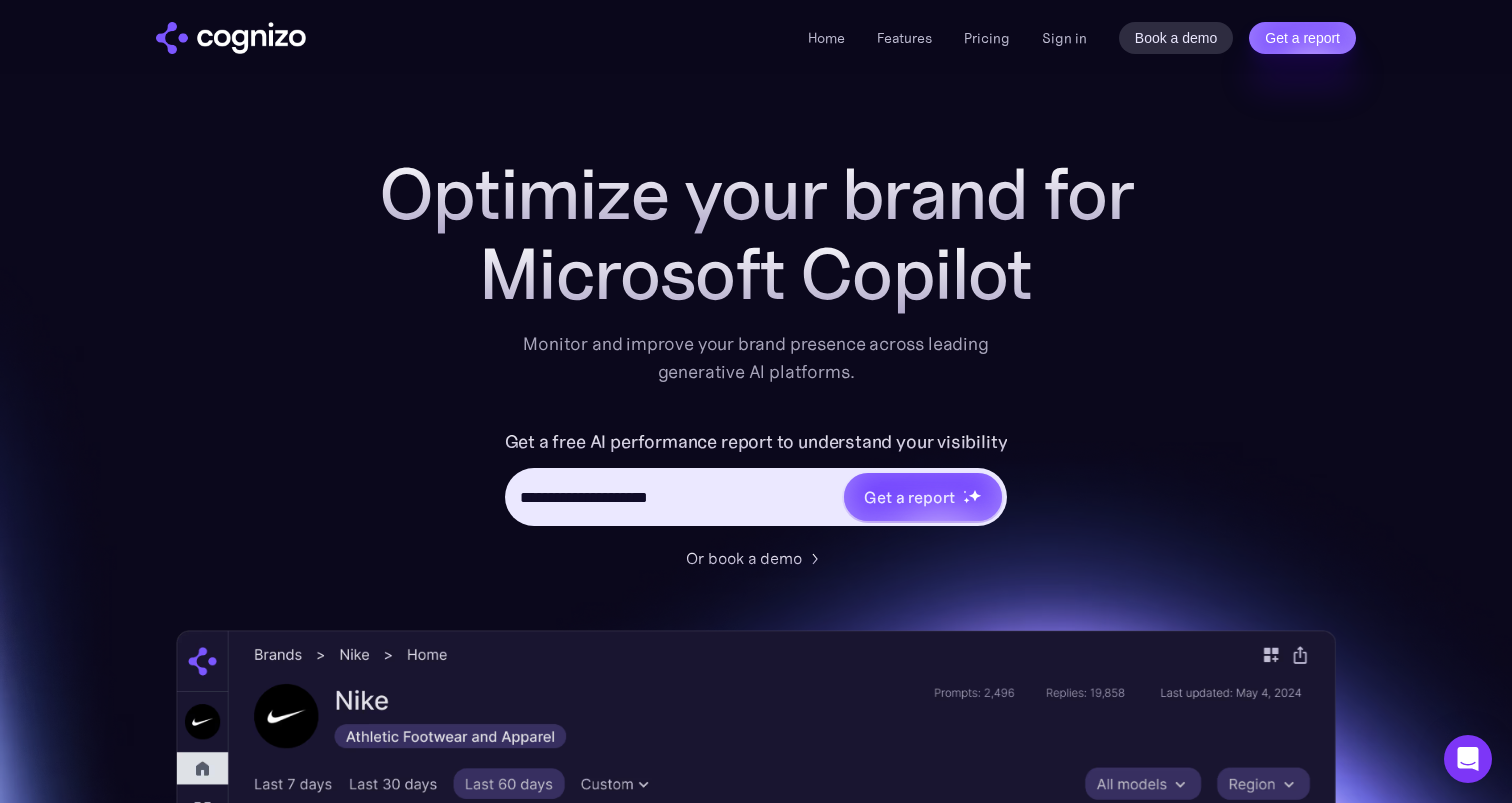 click on "Microsoft Copilot" at bounding box center (756, 274) 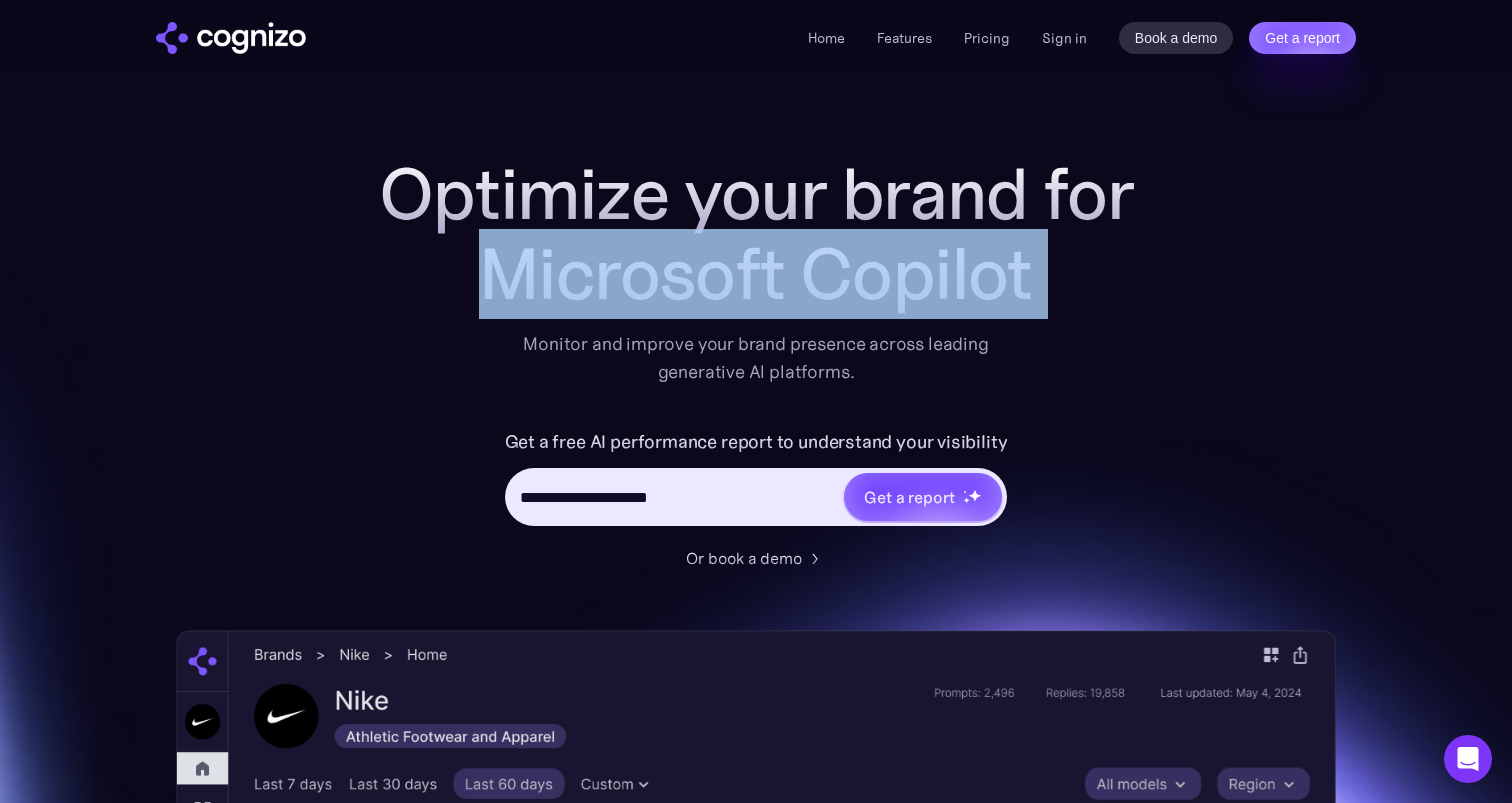 click on "Microsoft Copilot" at bounding box center [756, 274] 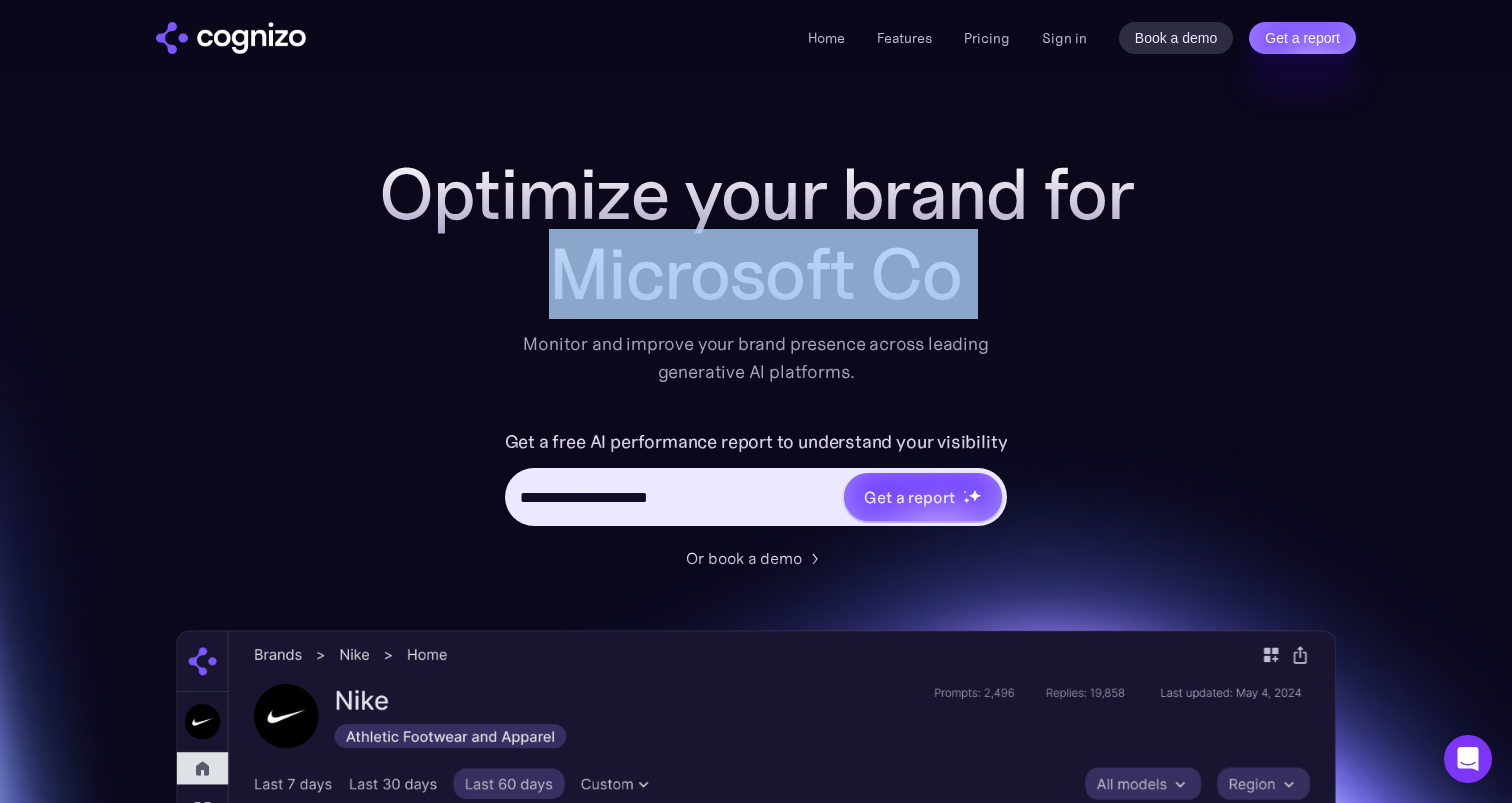 click on "Optimize your brand for" at bounding box center (756, 194) 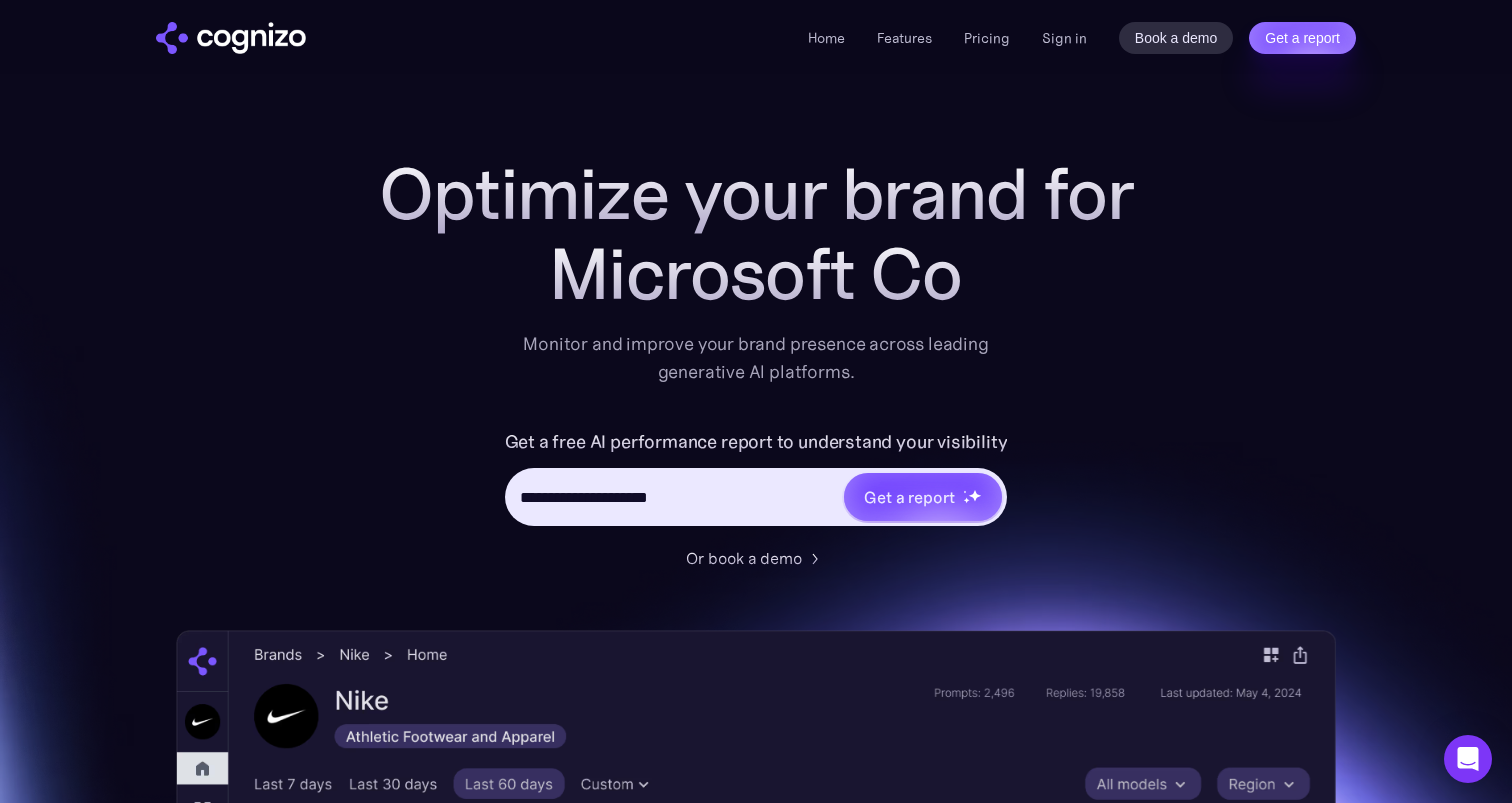 click on "Optimize your brand for" at bounding box center (756, 194) 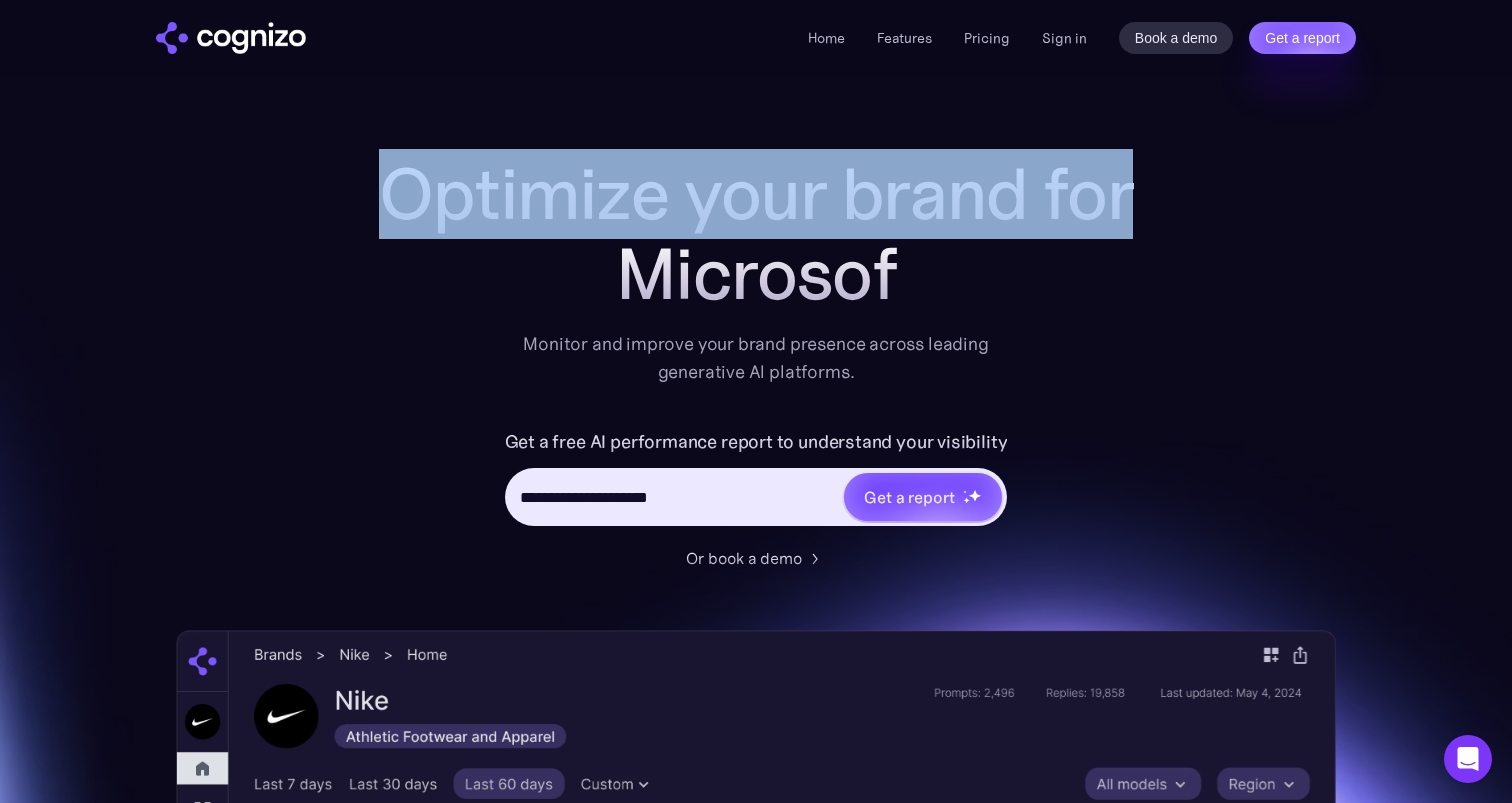 click on "Optimize your brand for" at bounding box center (756, 194) 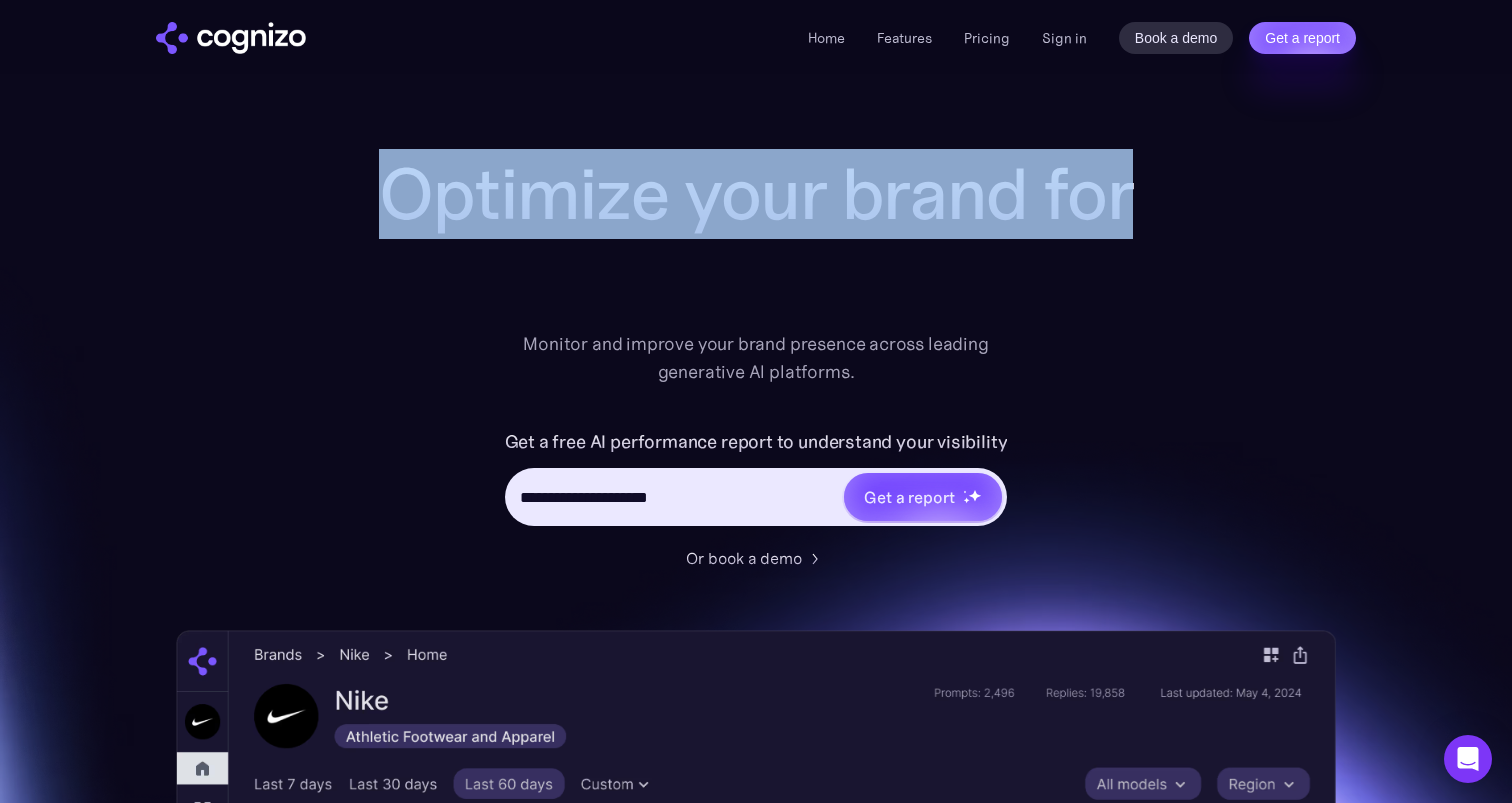 click on "Optimize your brand for" at bounding box center (756, 194) 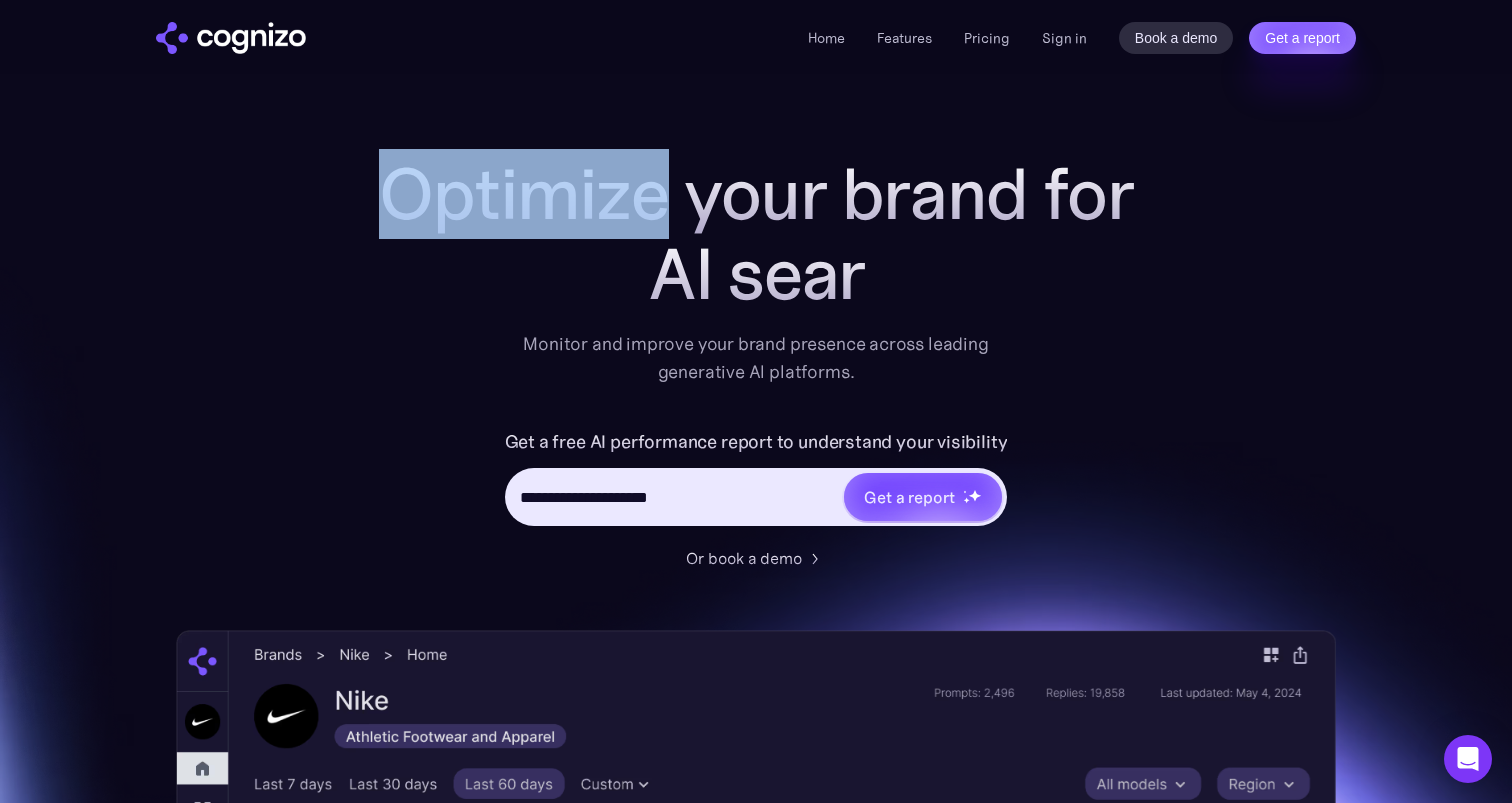 click on "Optimize your brand for" at bounding box center [756, 194] 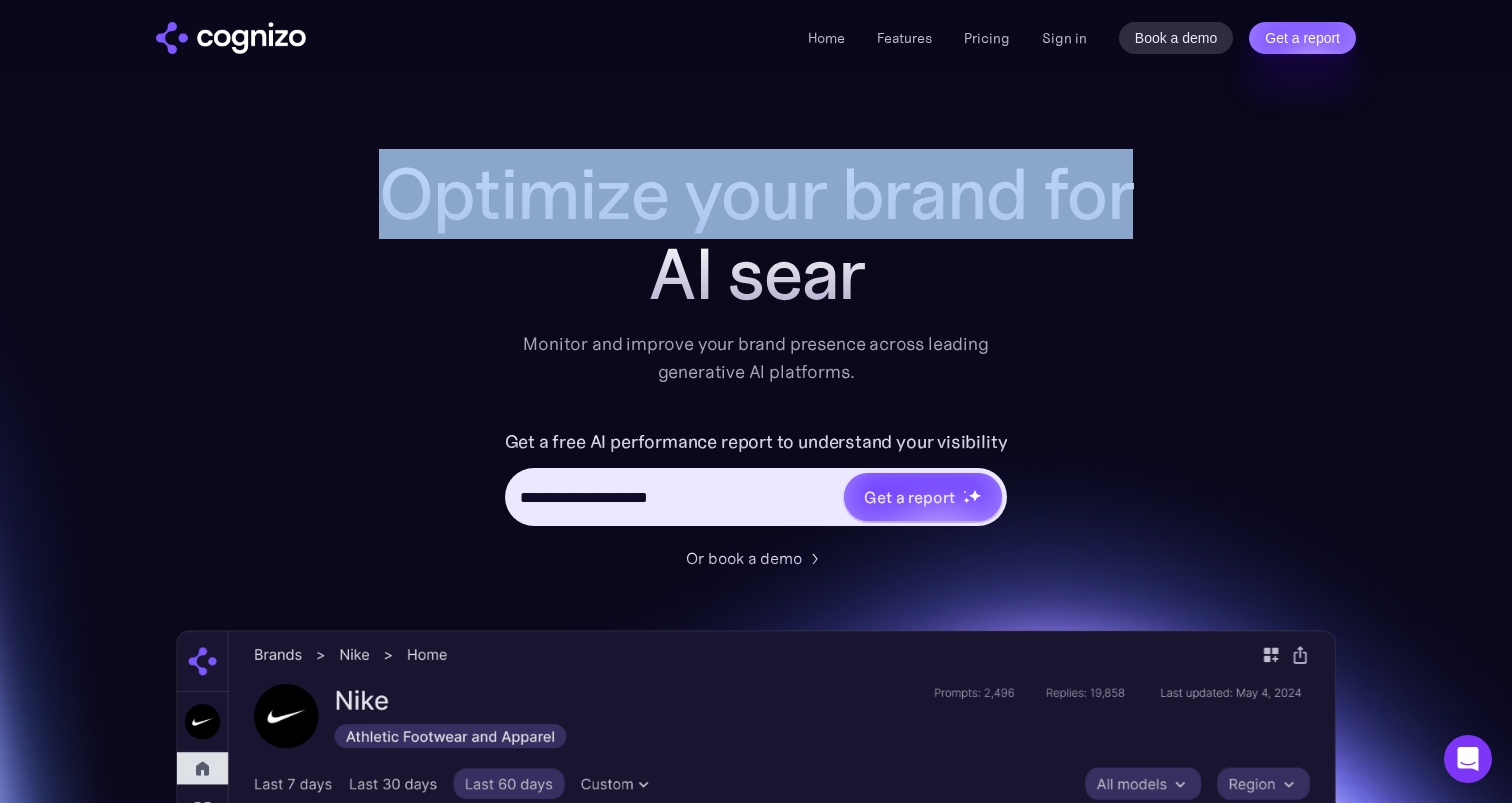 click on "Optimize your brand for" at bounding box center (756, 194) 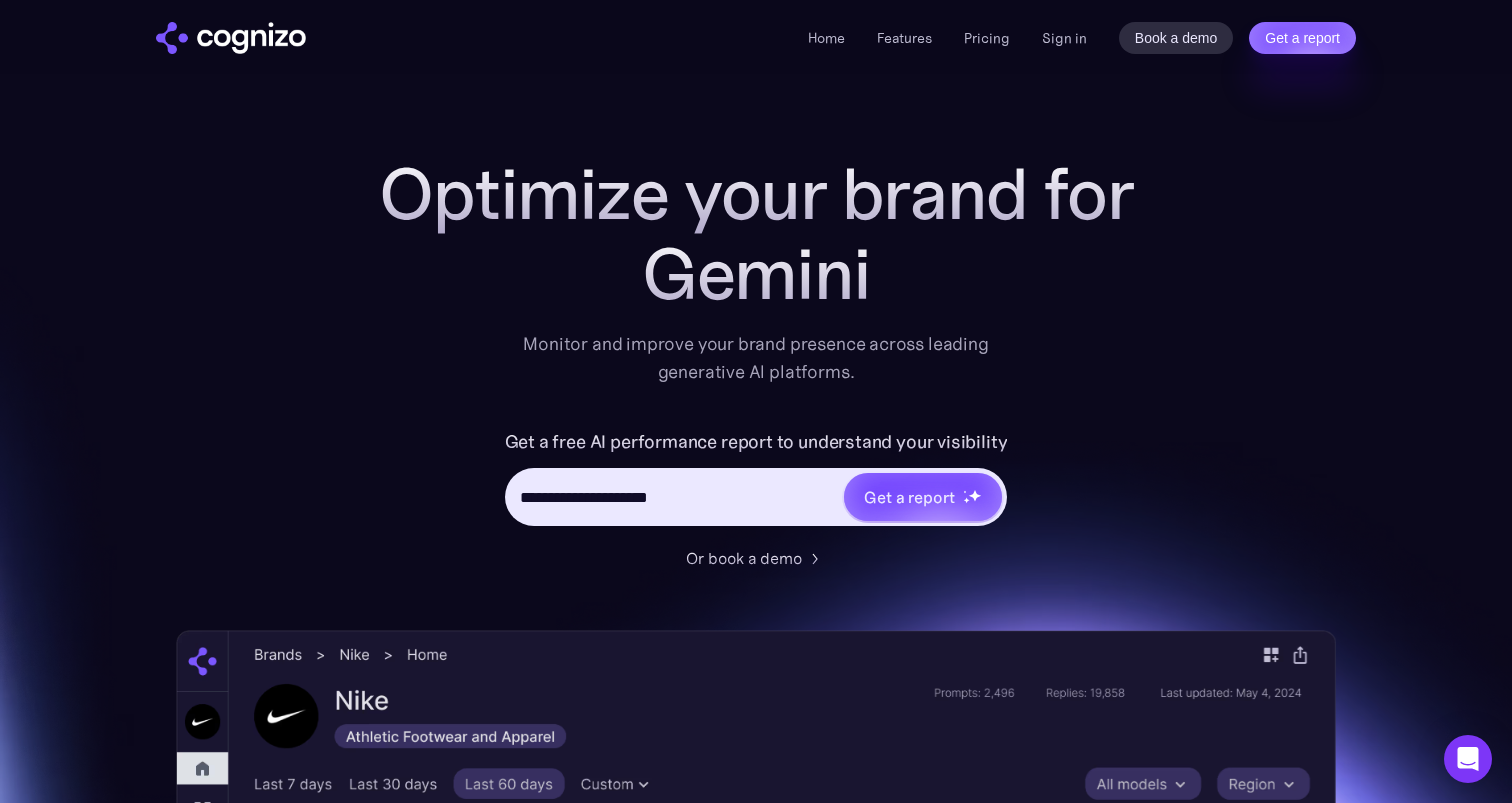 click on "Gemini" at bounding box center [756, 274] 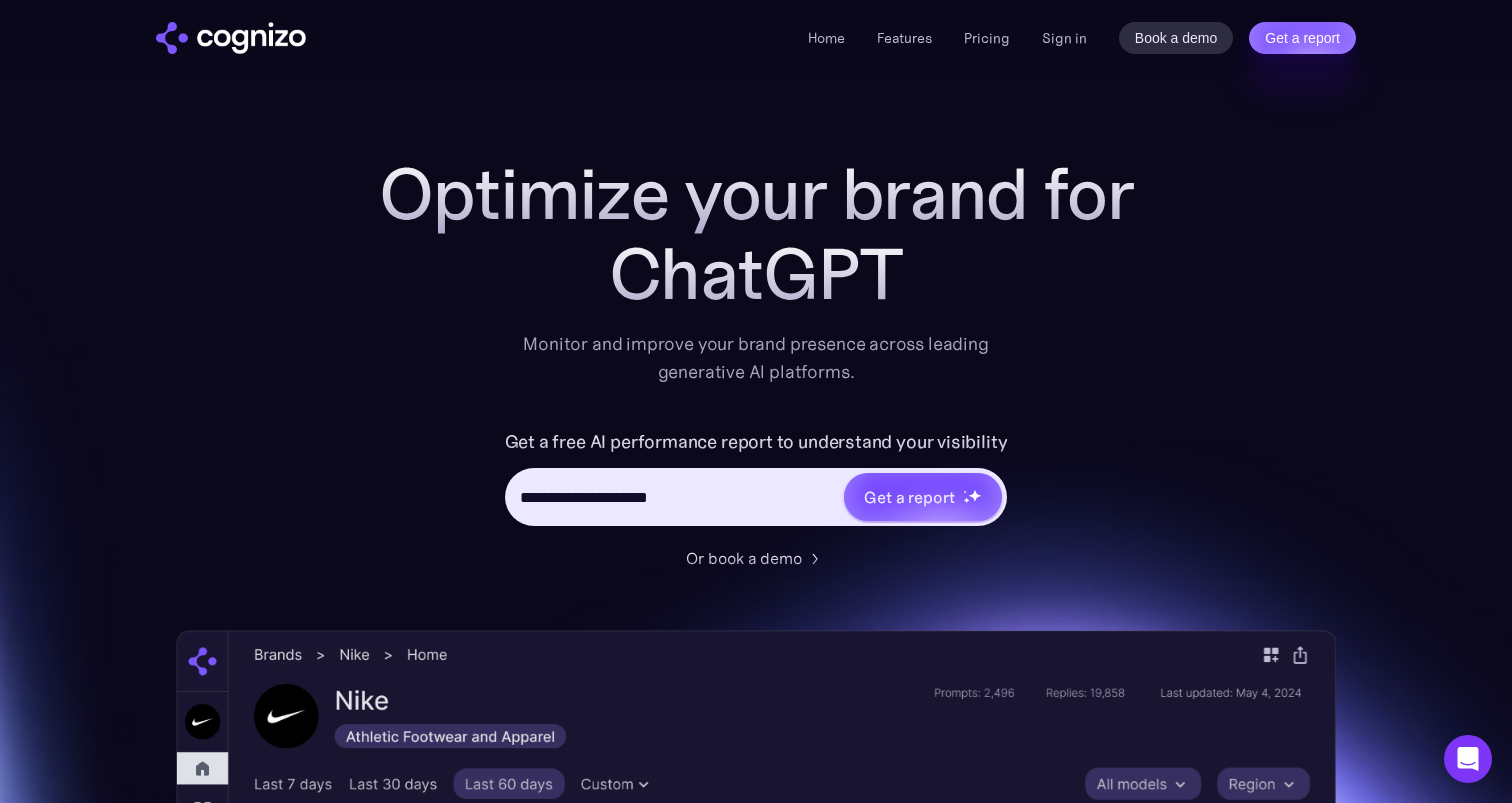click on "Monitor and improve your brand presence across leading generative AI platforms." at bounding box center [756, 358] 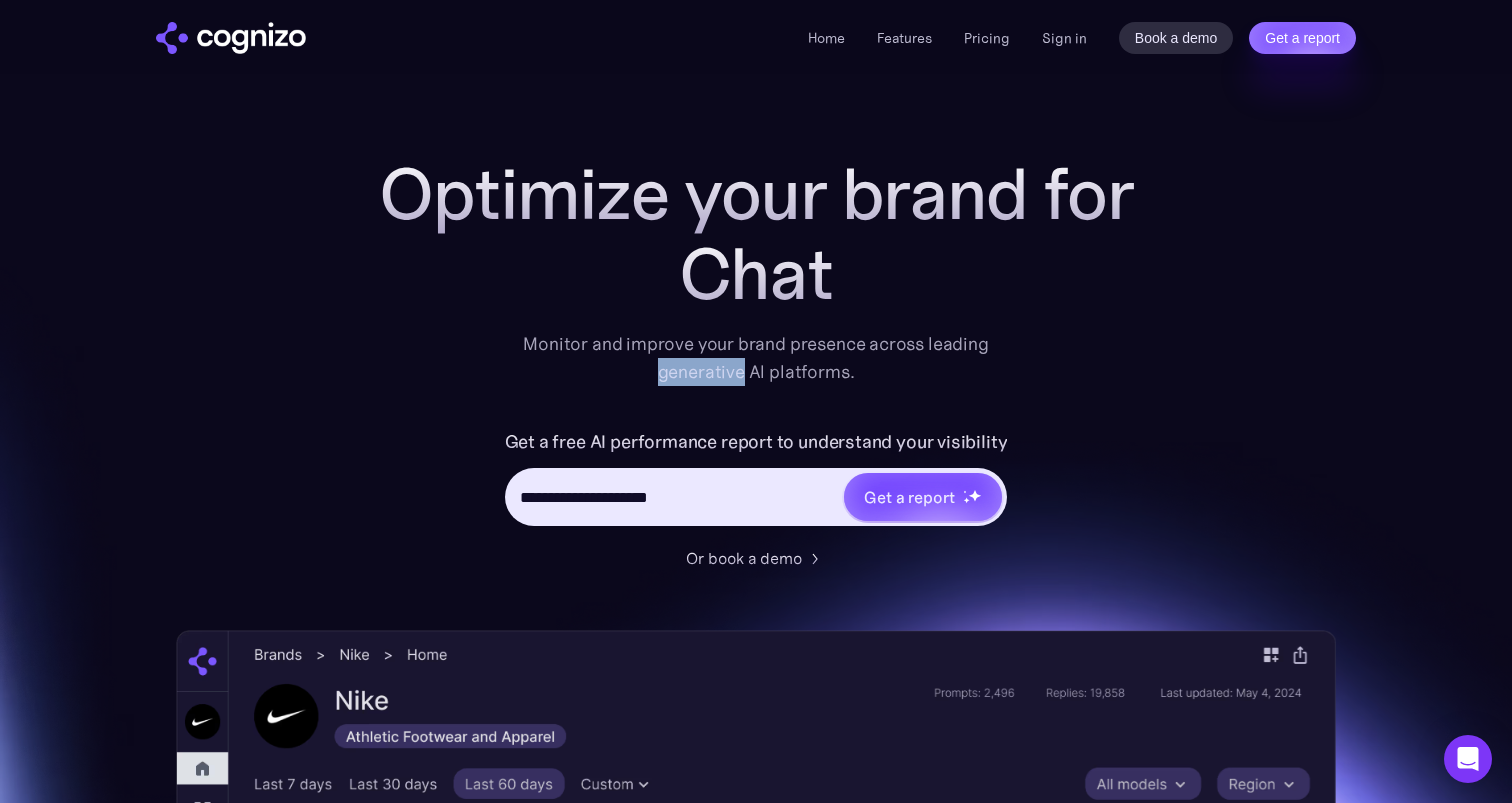 click on "Monitor and improve your brand presence across leading generative AI platforms." at bounding box center [756, 358] 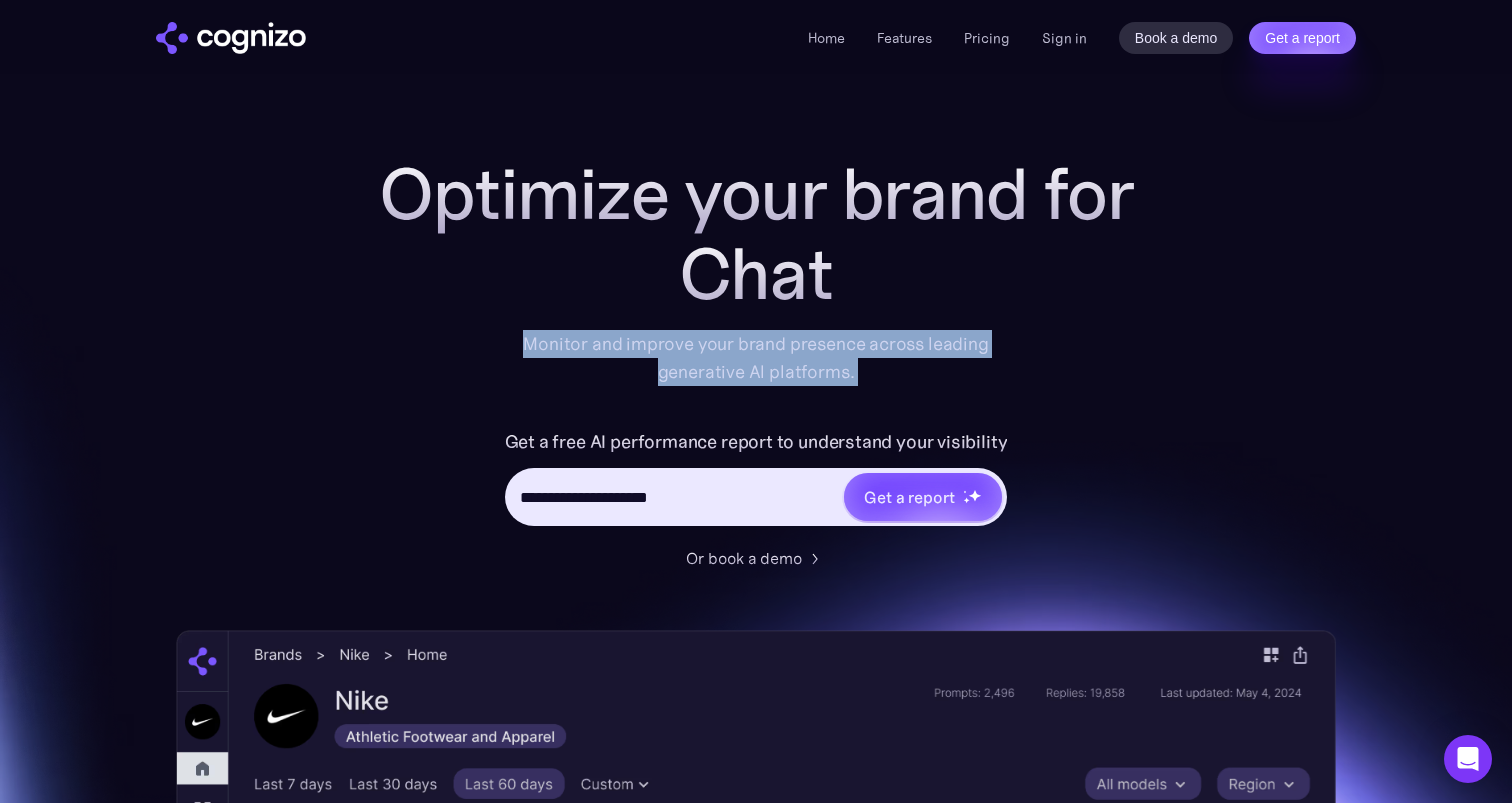 click on "Monitor and improve your brand presence across leading generative AI platforms." at bounding box center [756, 358] 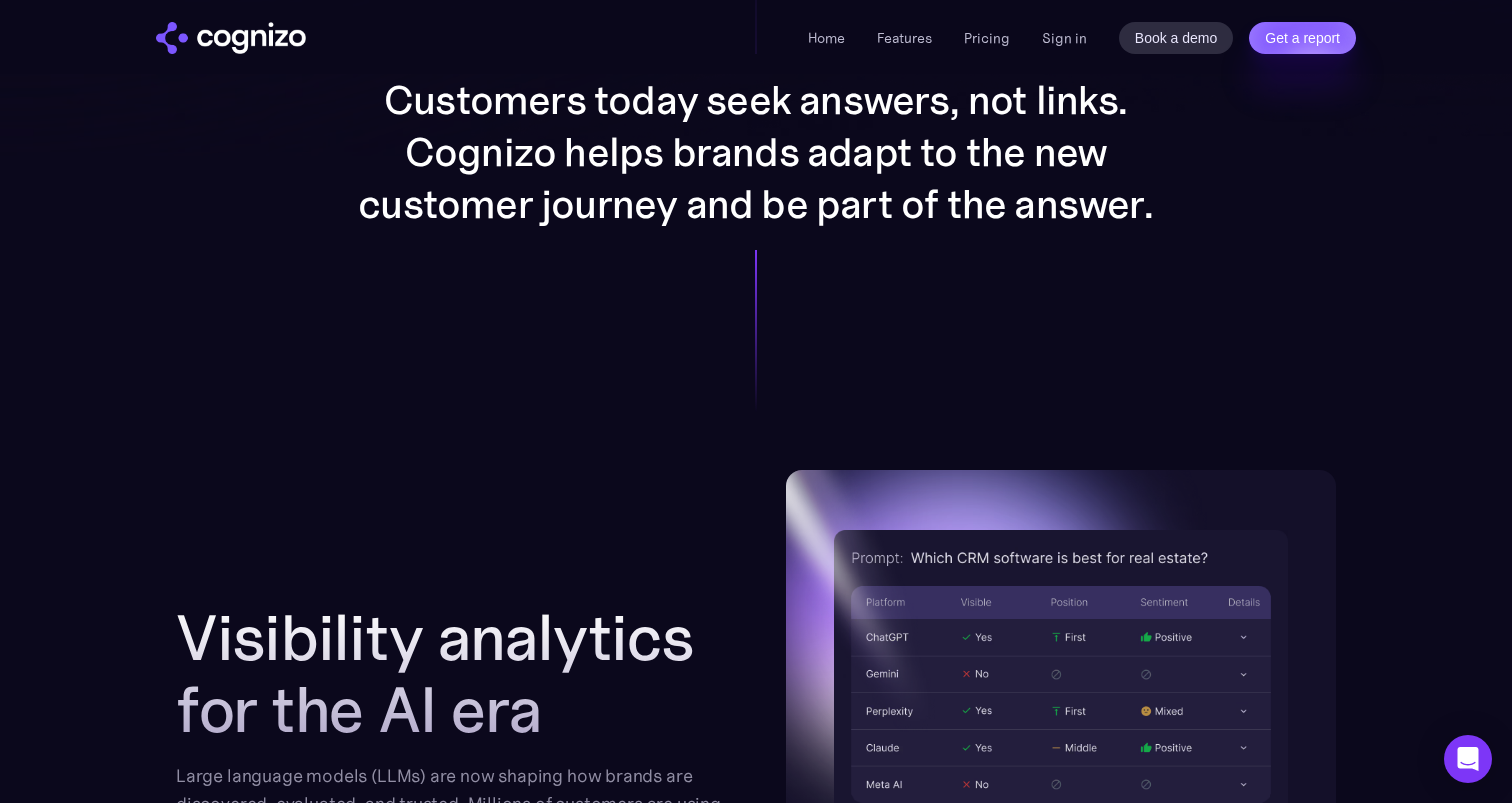 scroll, scrollTop: 0, scrollLeft: 0, axis: both 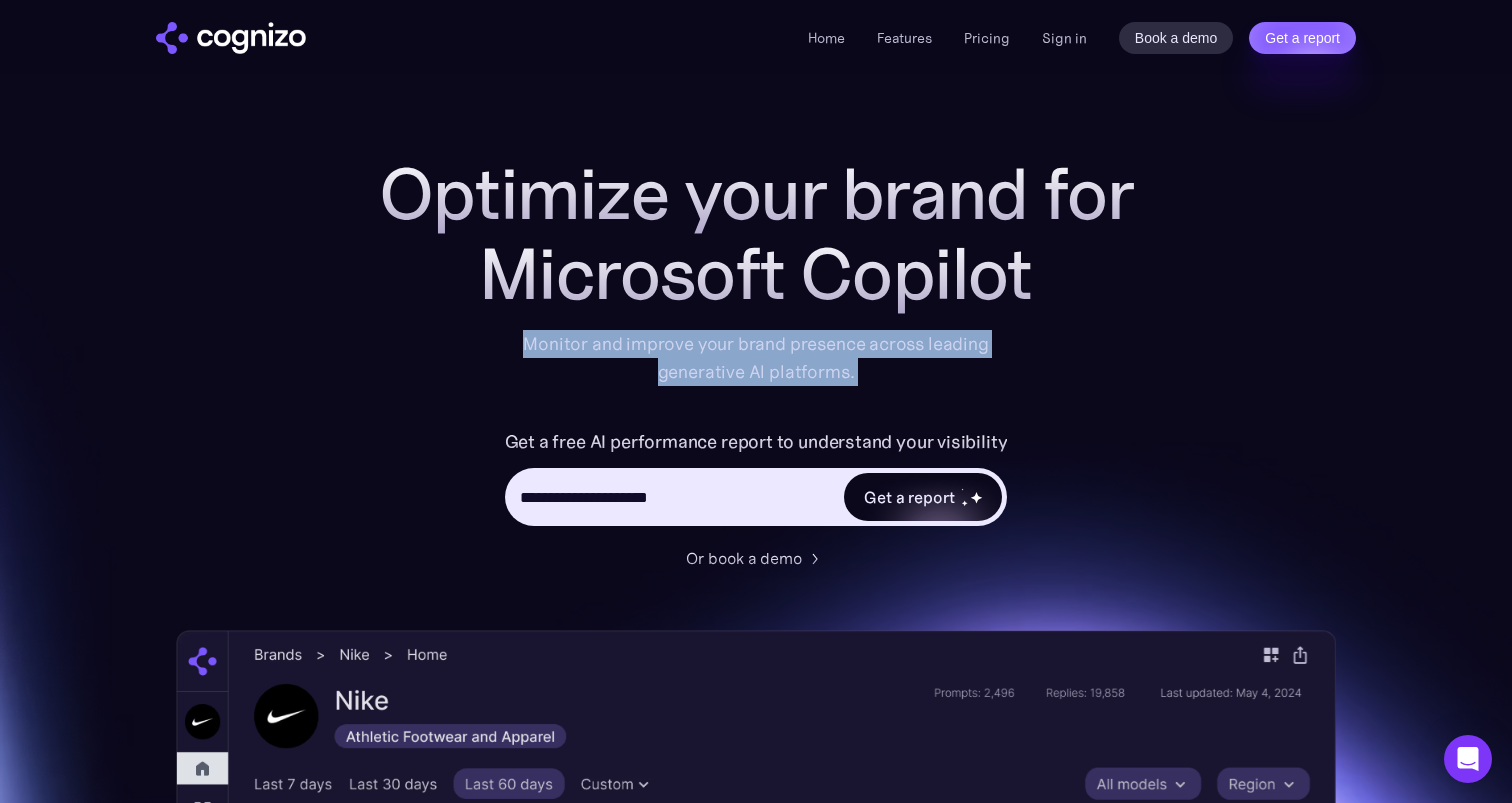 click on "Get a report" at bounding box center (909, 497) 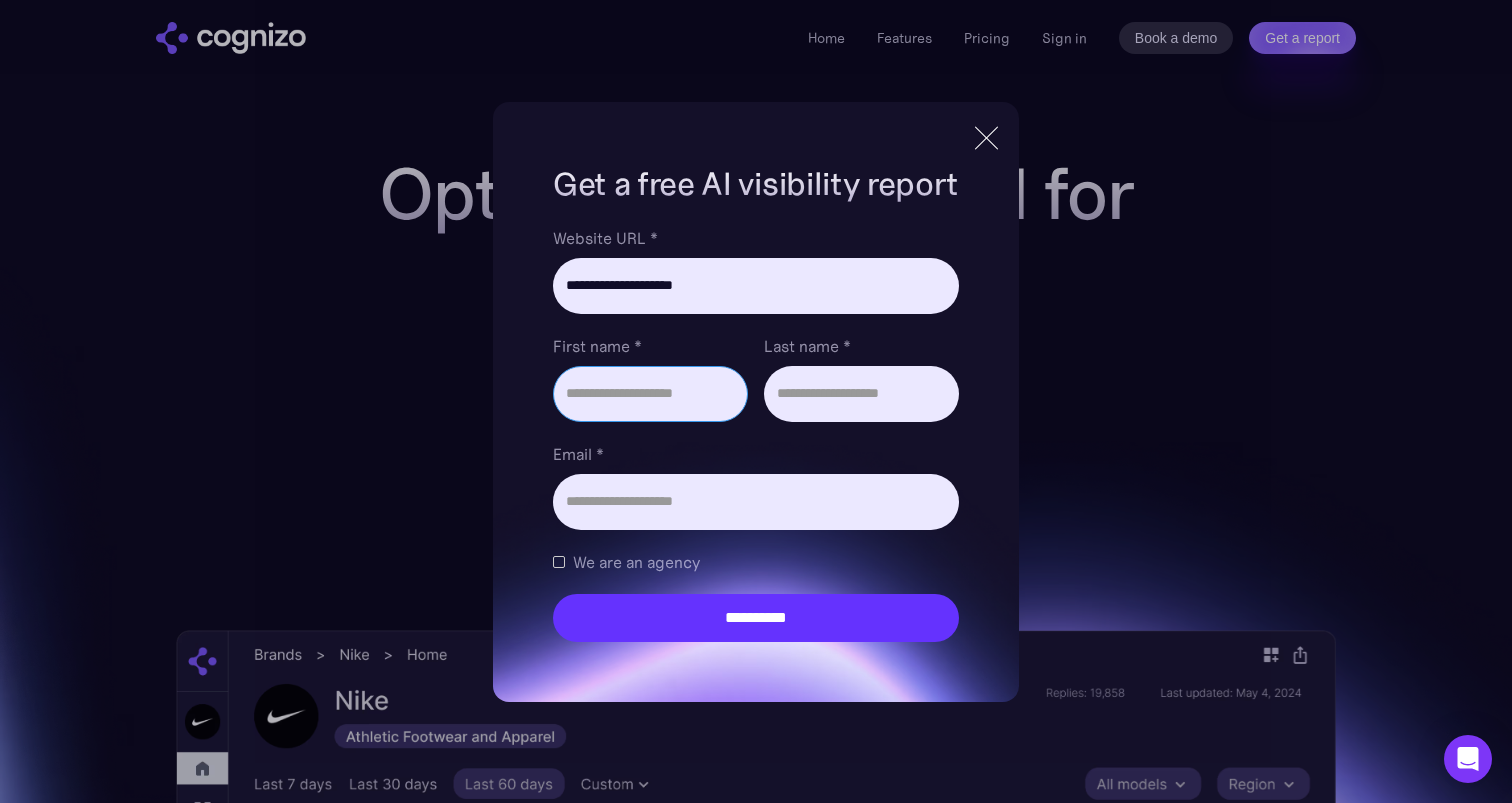 click on "First name *" at bounding box center (650, 394) 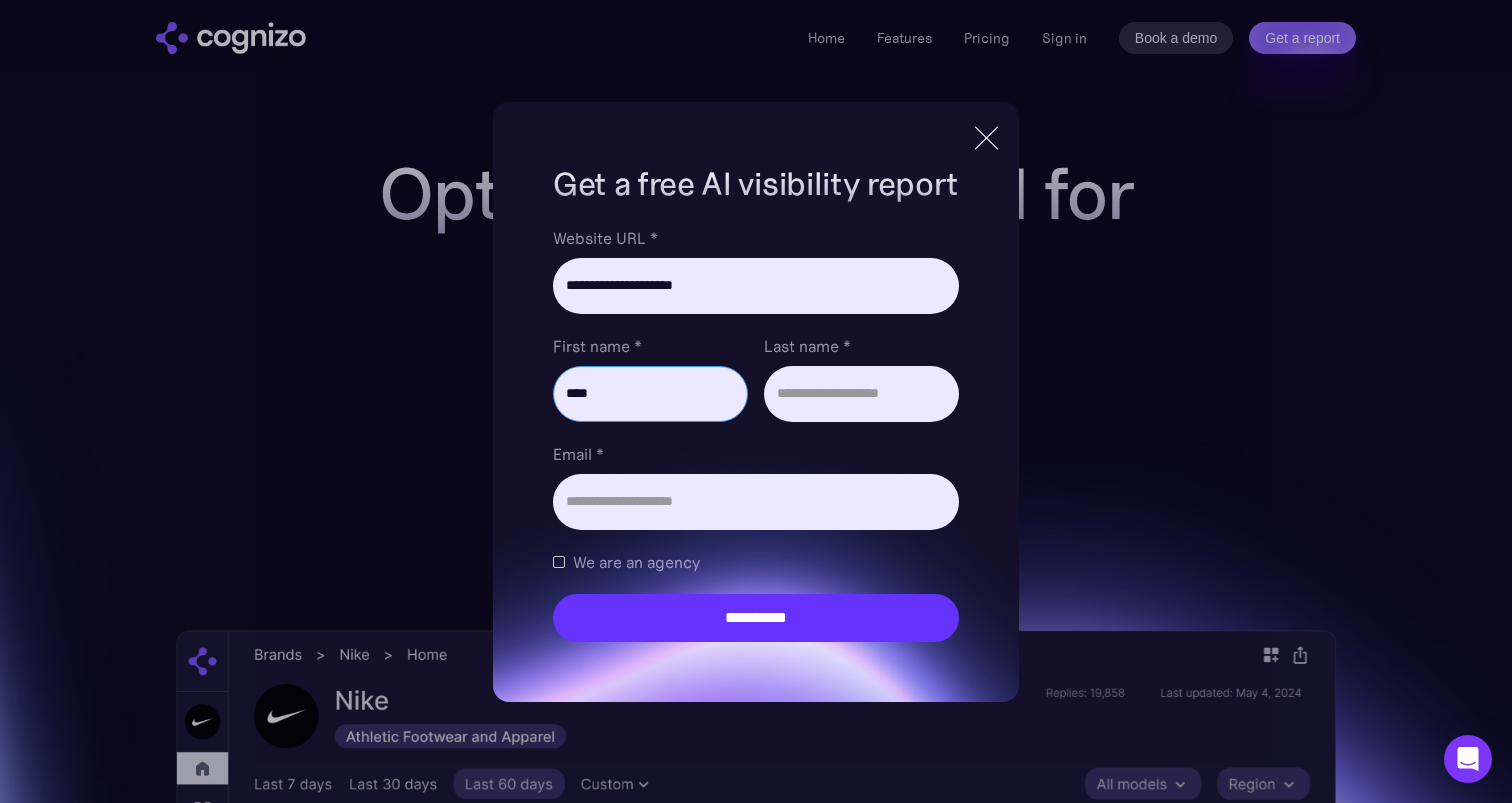 type on "****" 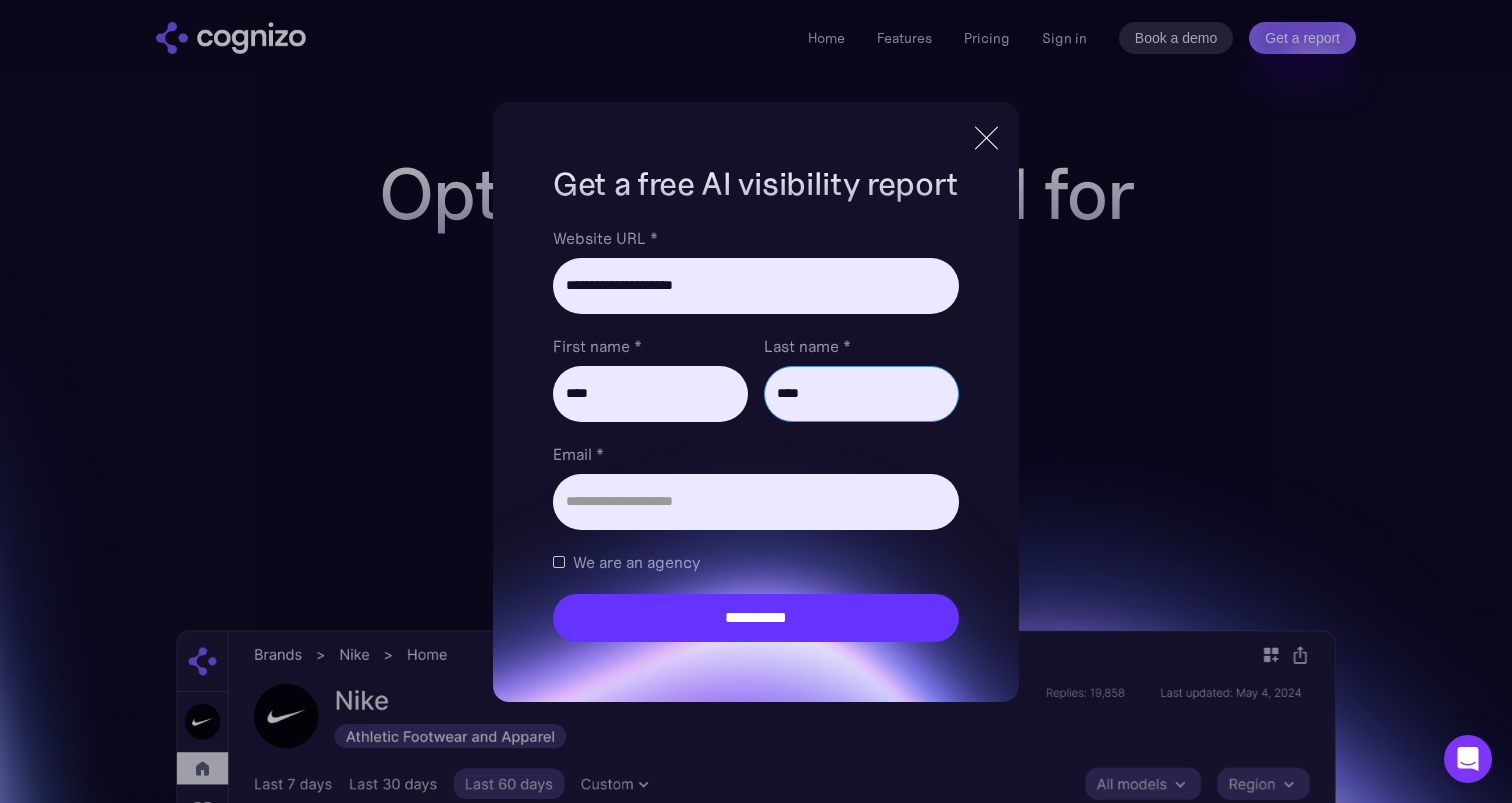 type on "****" 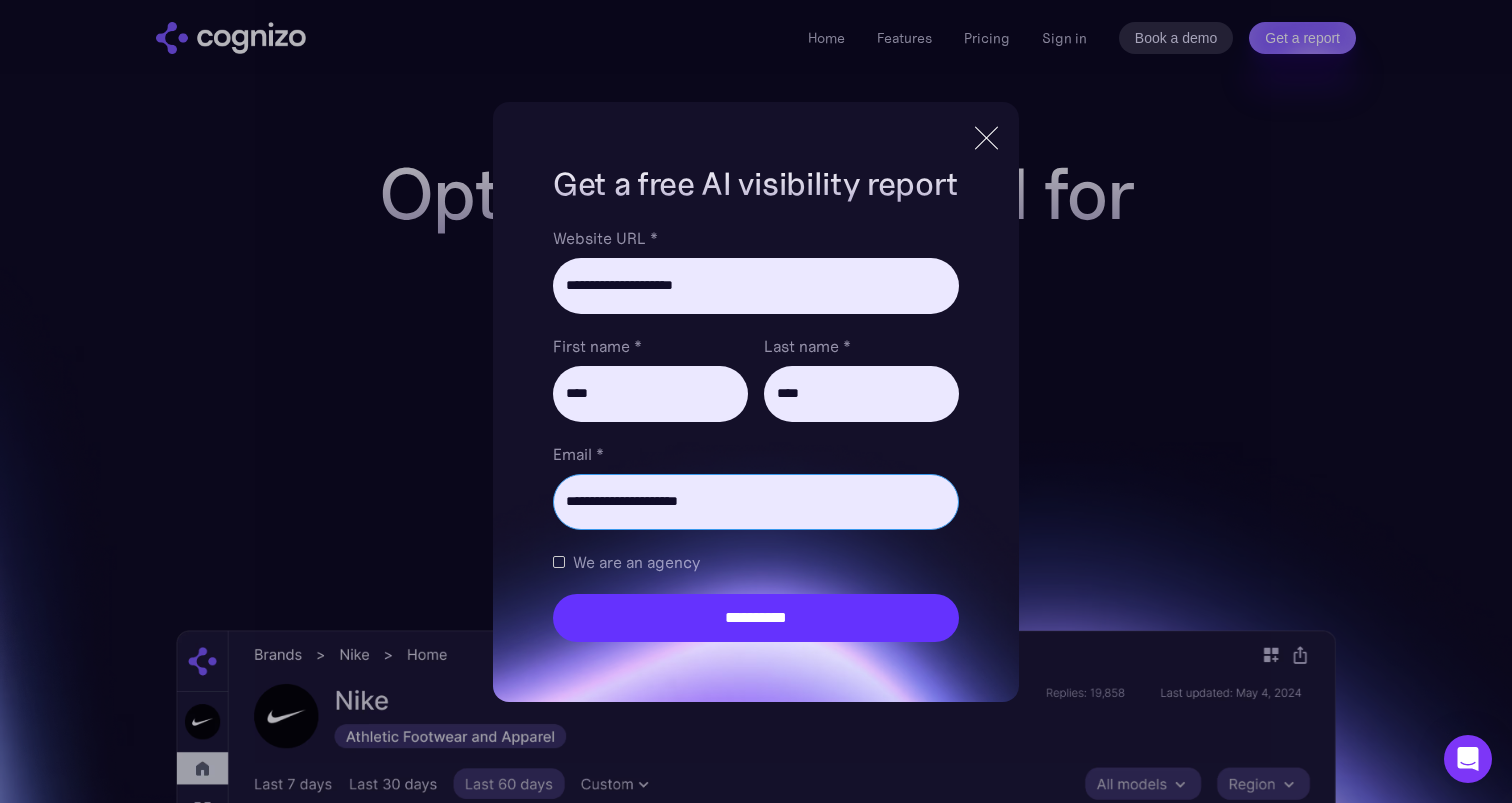 type on "**********" 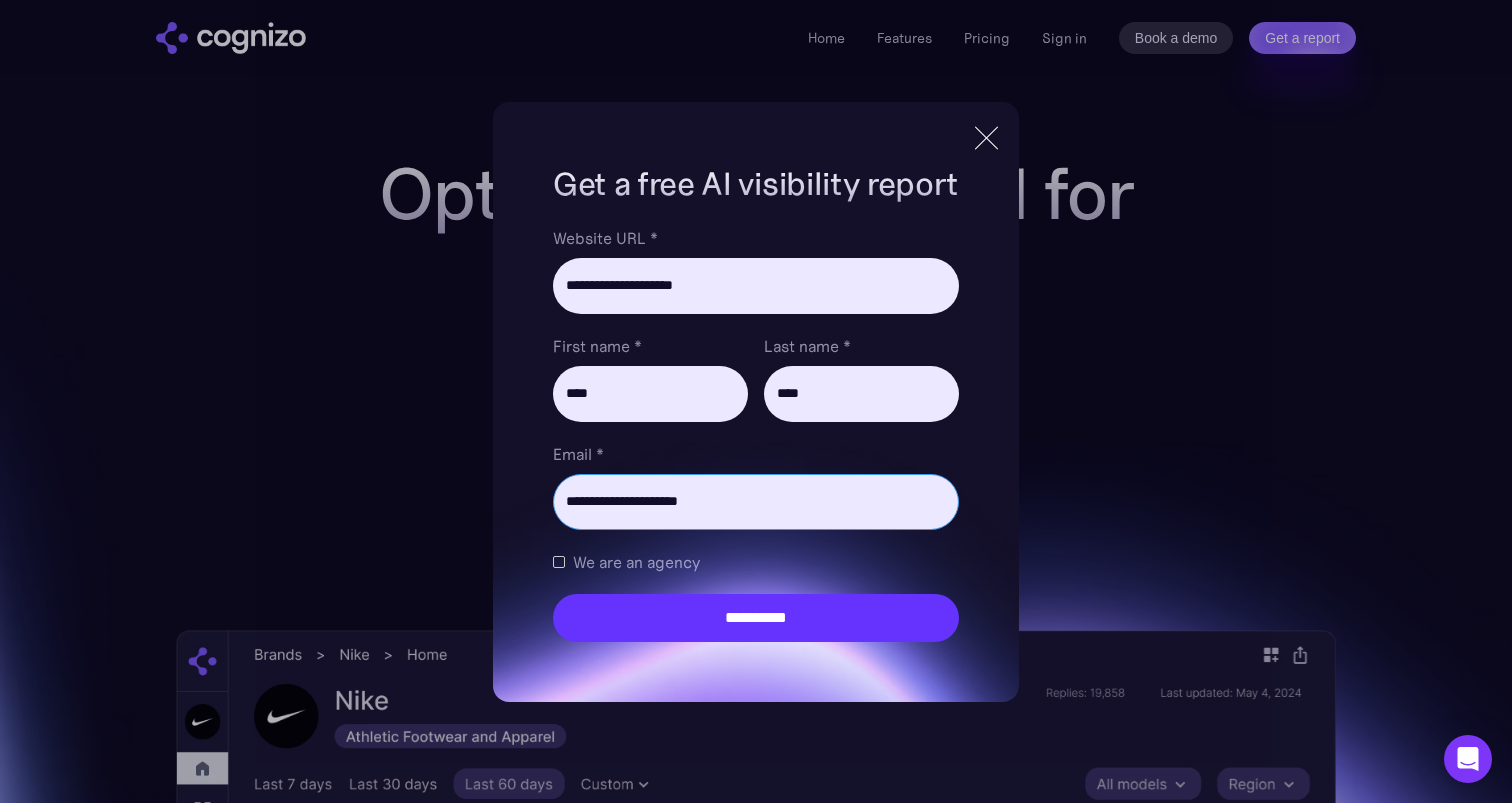 click on "**********" at bounding box center [756, 618] 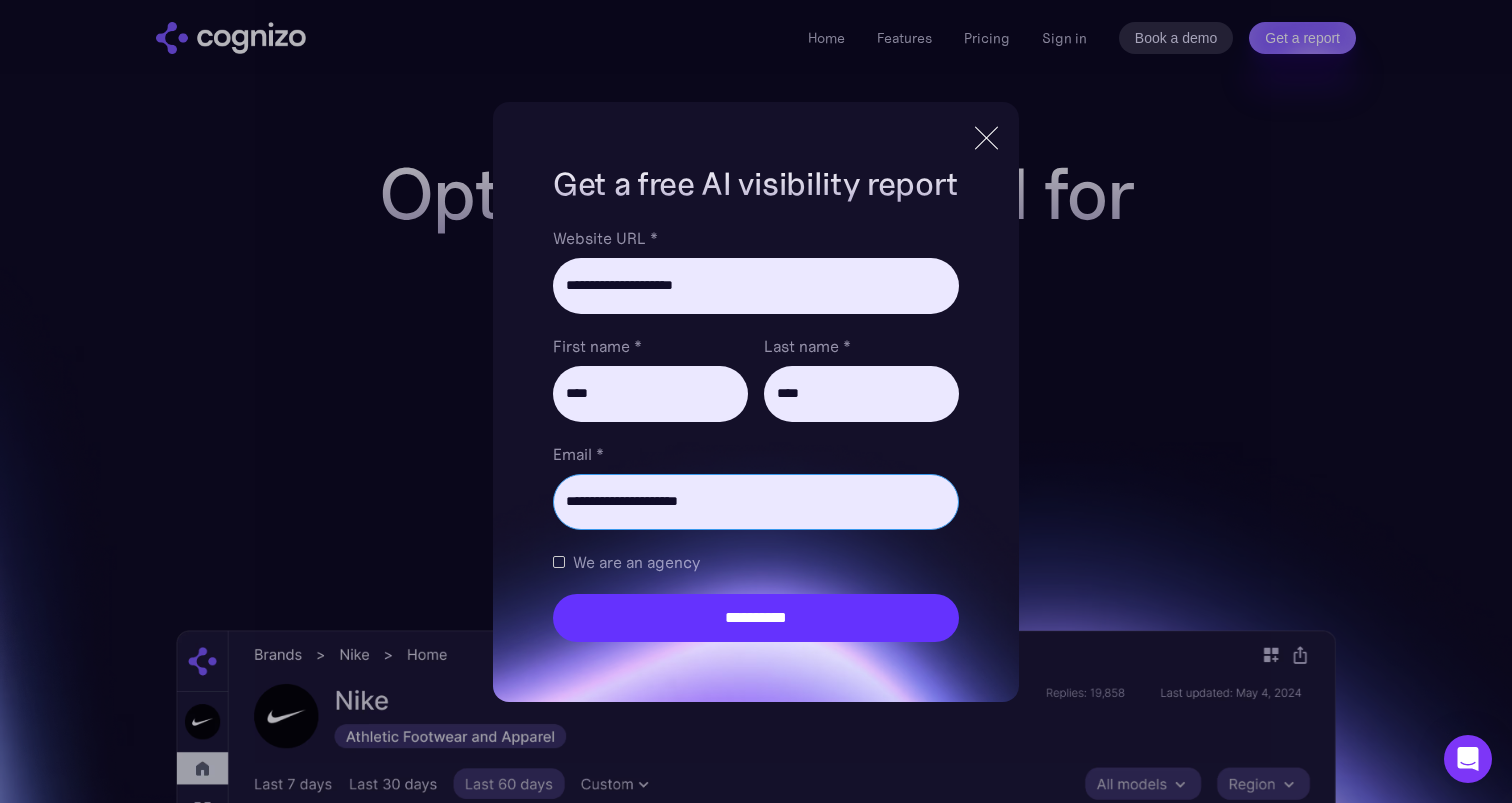 type on "**********" 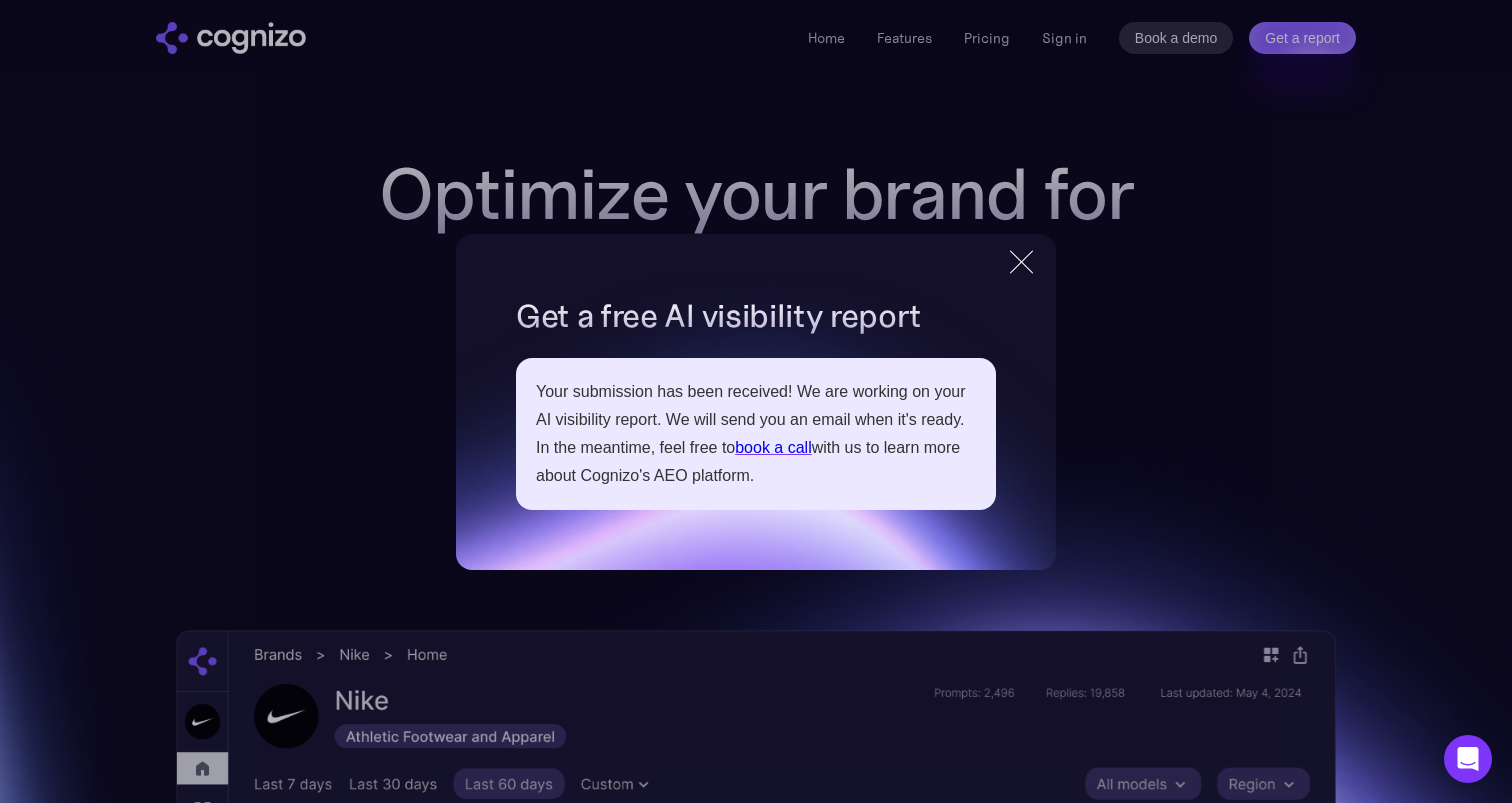 click on "Your submission has been received! We are working on your AI visibility report. We will send you an email when it's ready. In the meantime, feel free to  book a call  with us to learn more about Cognizo's AEO platform." at bounding box center (756, 434) 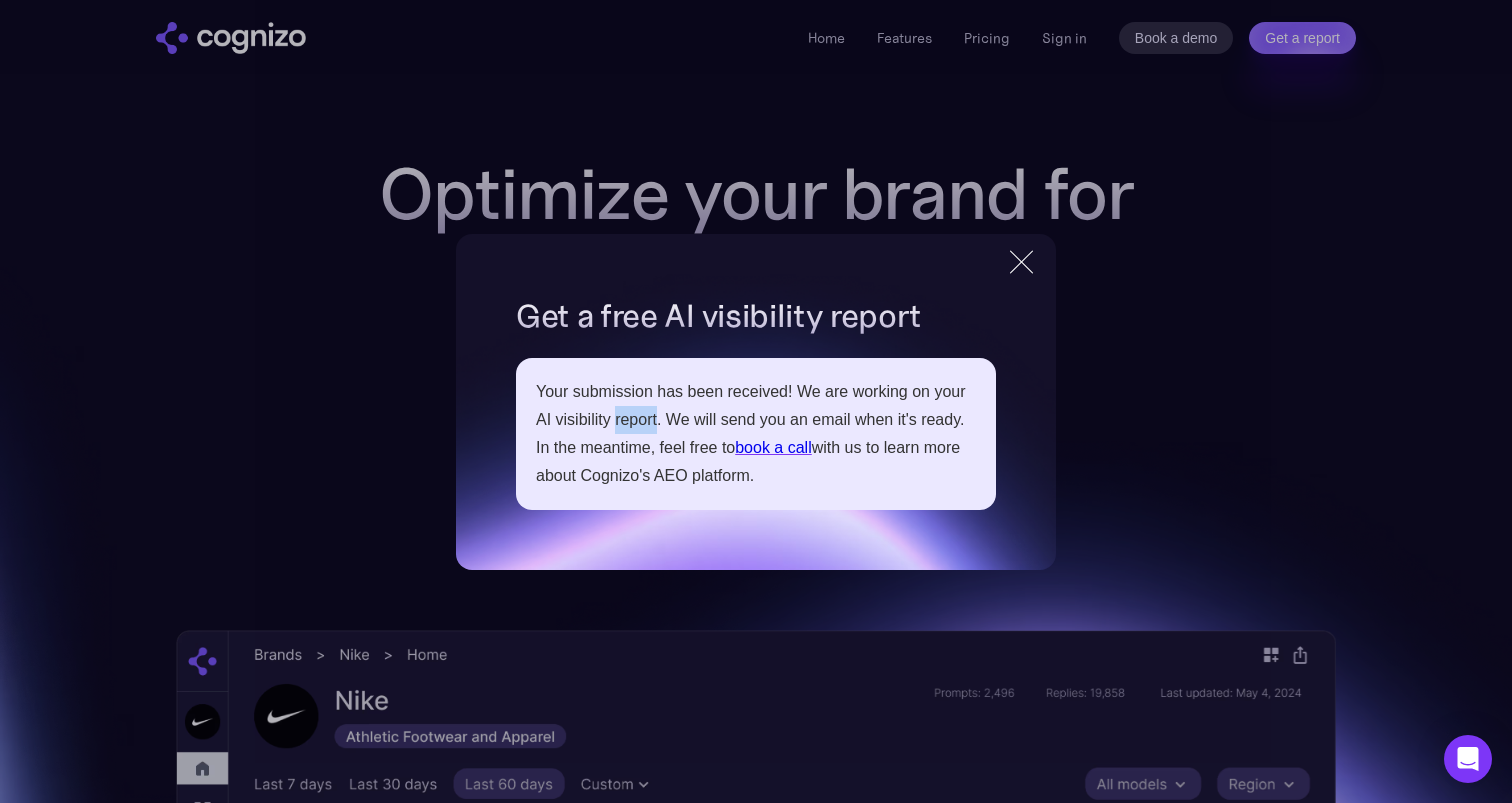 click on "Your submission has been received! We are working on your AI visibility report. We will send you an email when it's ready. In the meantime, feel free to  book a call  with us to learn more about Cognizo's AEO platform." at bounding box center [756, 434] 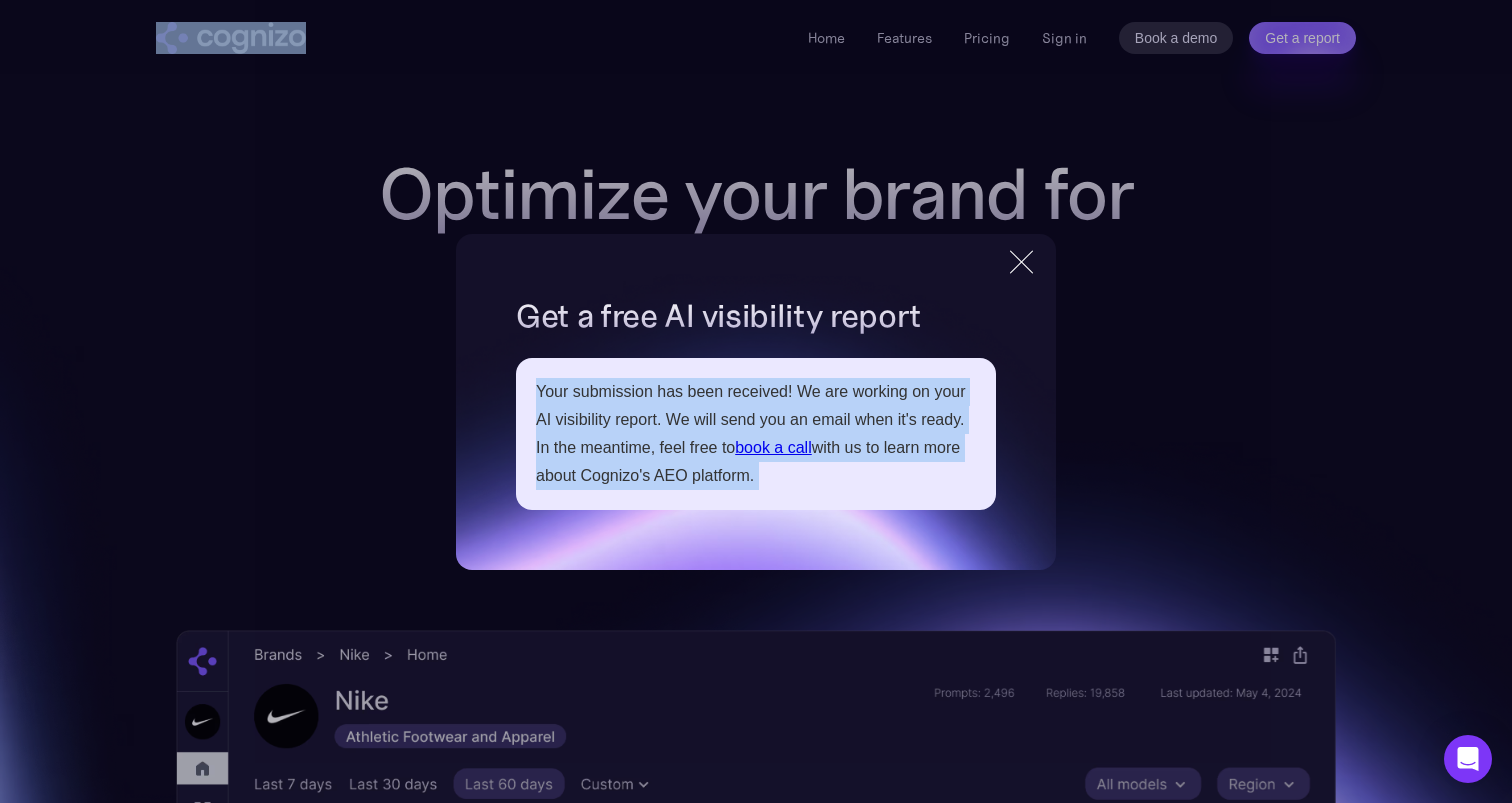 click on "Your submission has been received! We are working on your AI visibility report. We will send you an email when it's ready. In the meantime, feel free to  book a call  with us to learn more about Cognizo's AEO platform." at bounding box center [756, 434] 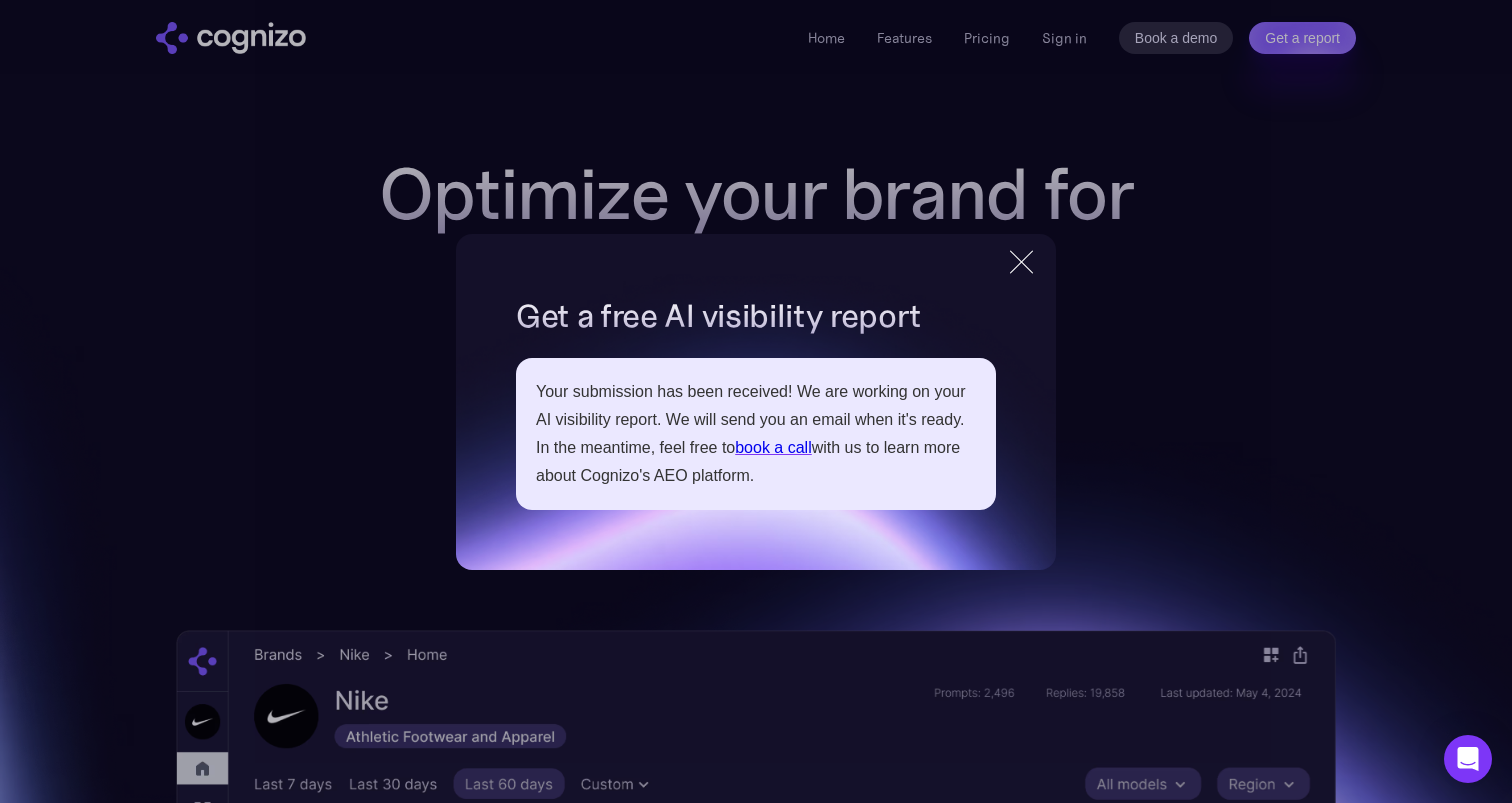 click on "Your submission has been received! We are working on your AI visibility report. We will send you an email when it's ready. In the meantime, feel free to  book a call  with us to learn more about Cognizo's AEO platform." at bounding box center [756, 434] 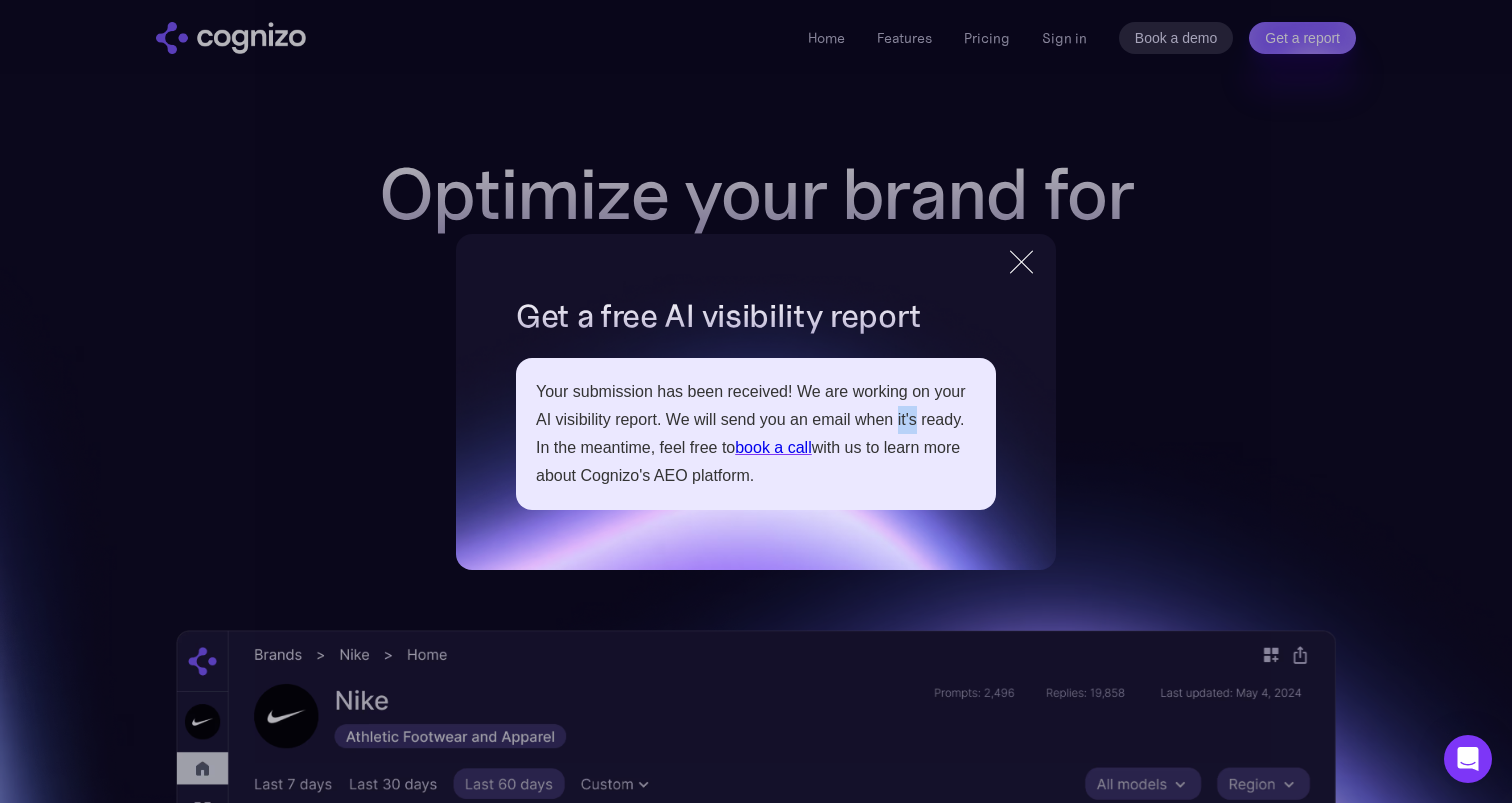 click on "Your submission has been received! We are working on your AI visibility report. We will send you an email when it's ready. In the meantime, feel free to  book a call  with us to learn more about Cognizo's AEO platform." at bounding box center (756, 434) 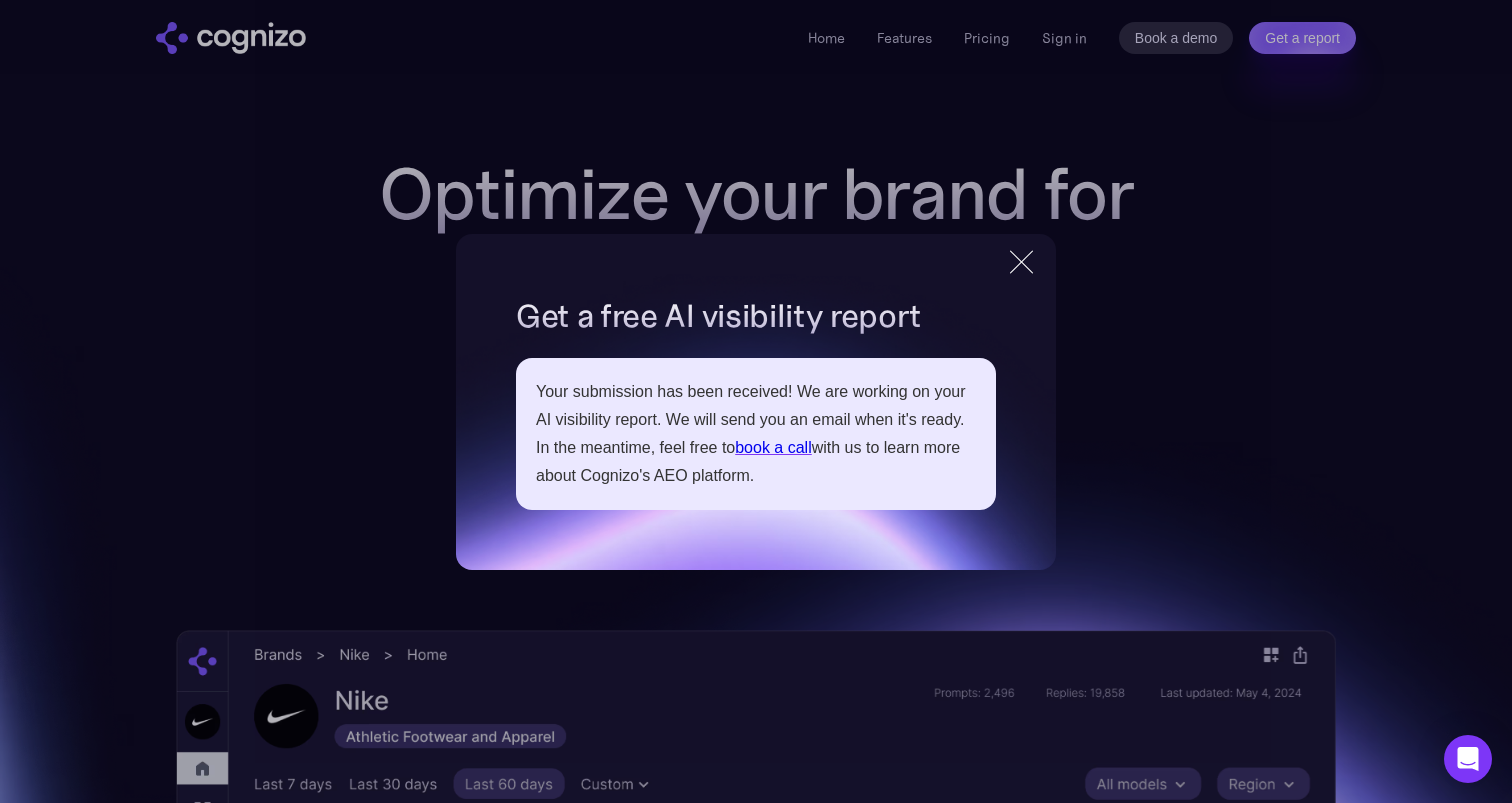 click at bounding box center [1021, 262] 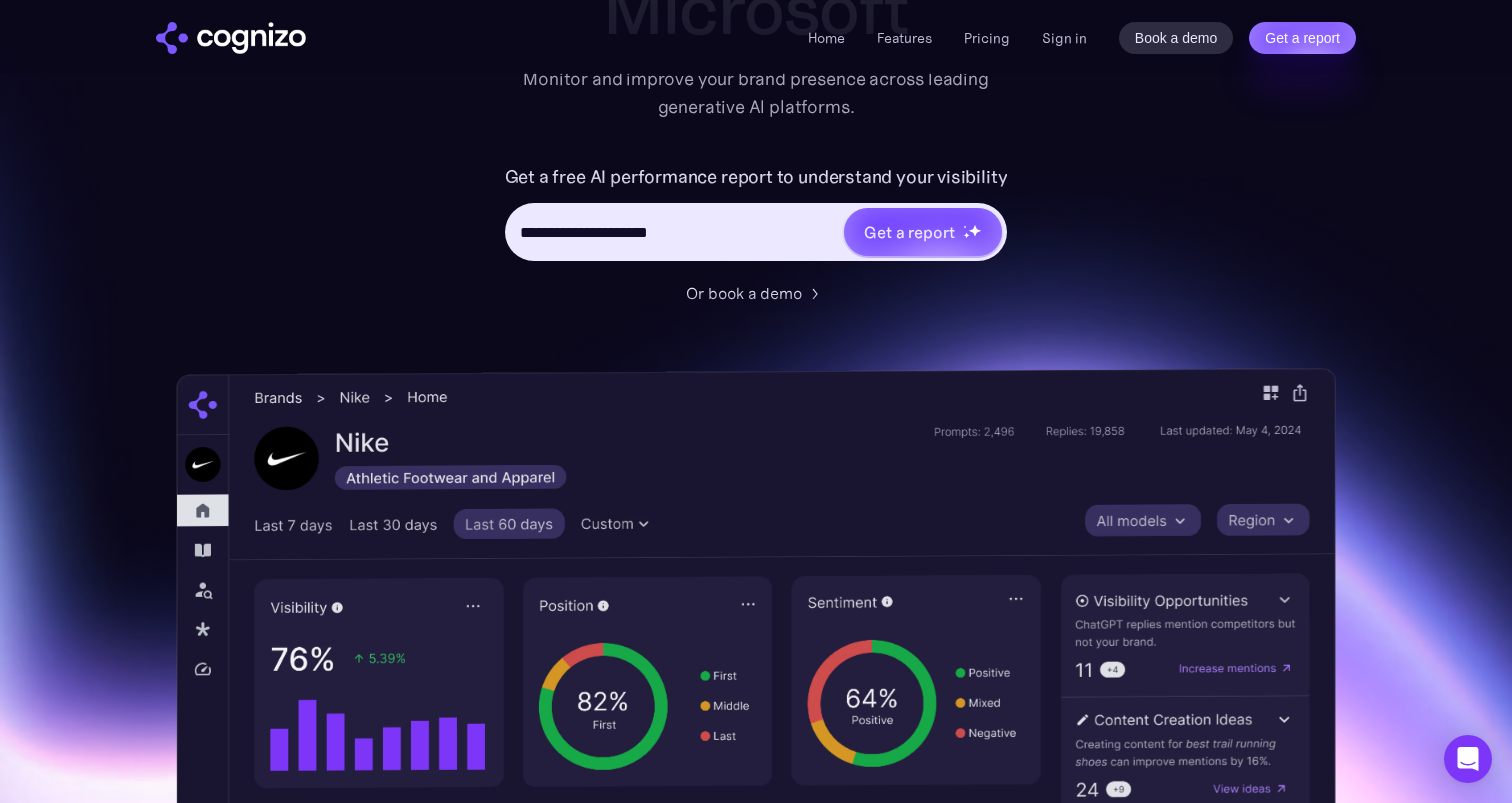 scroll, scrollTop: 0, scrollLeft: 0, axis: both 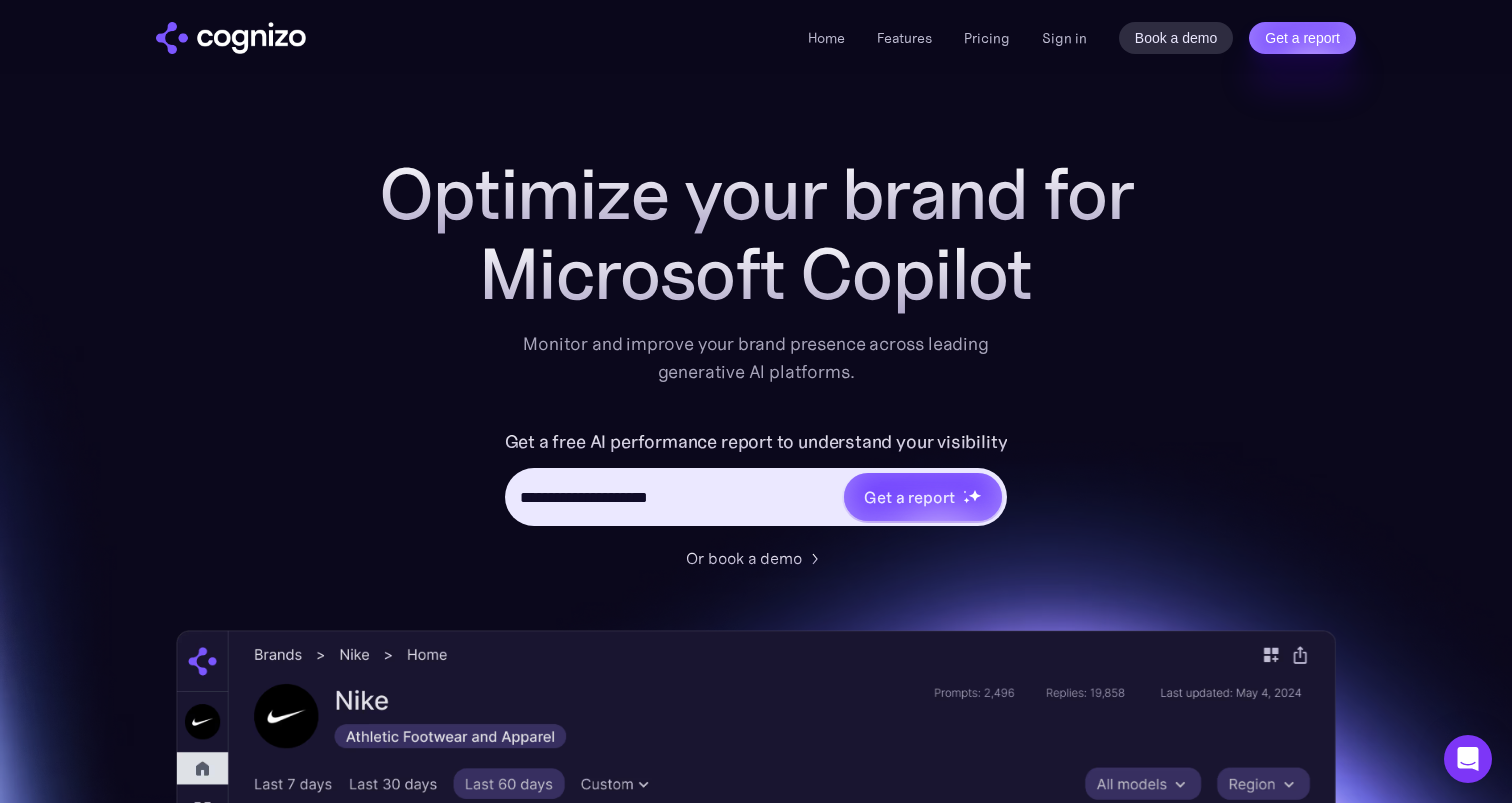 click on "Monitor and improve your brand presence across leading generative AI platforms." at bounding box center (756, 358) 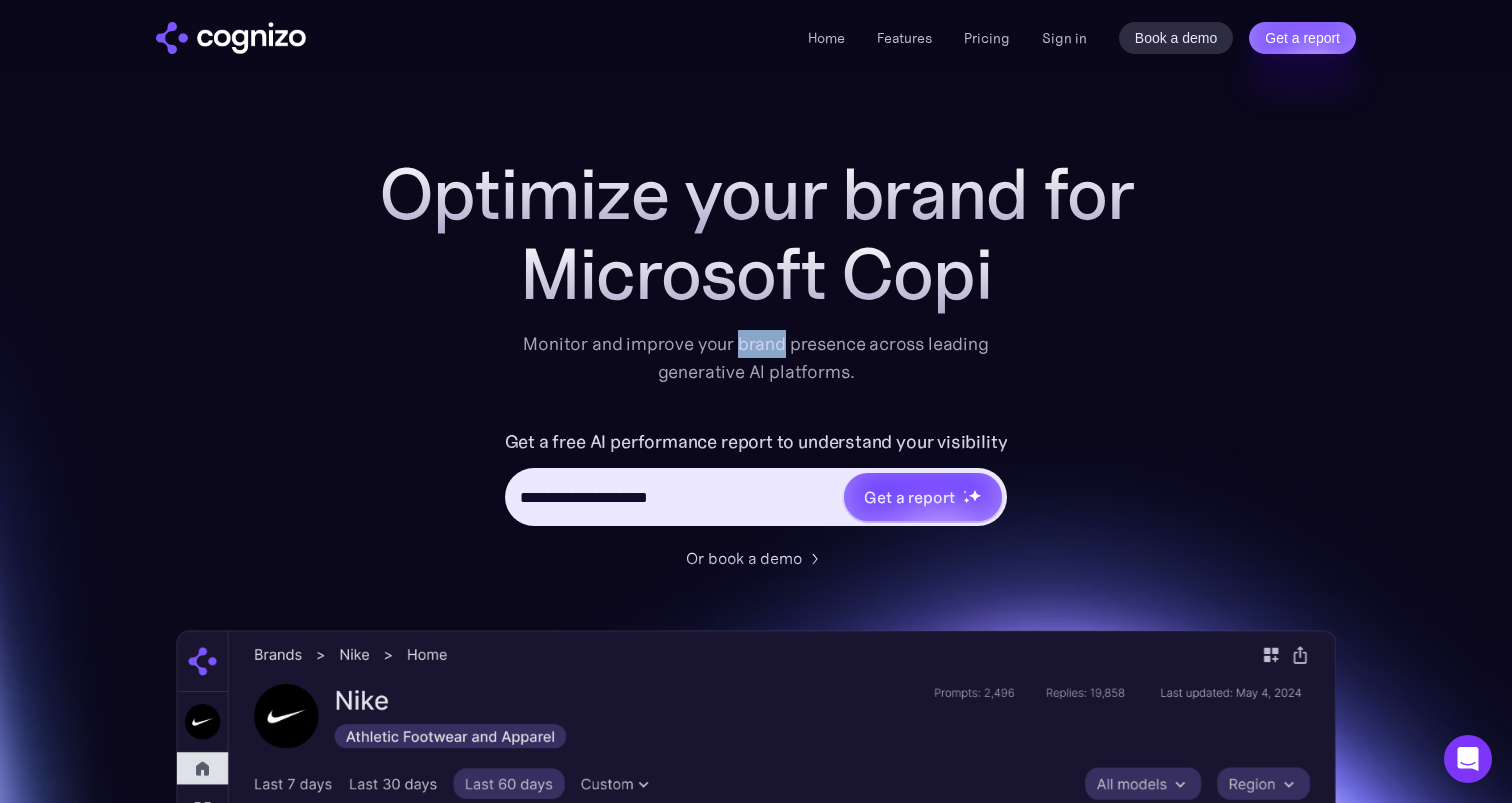 click on "Monitor and improve your brand presence across leading generative AI platforms." at bounding box center (756, 358) 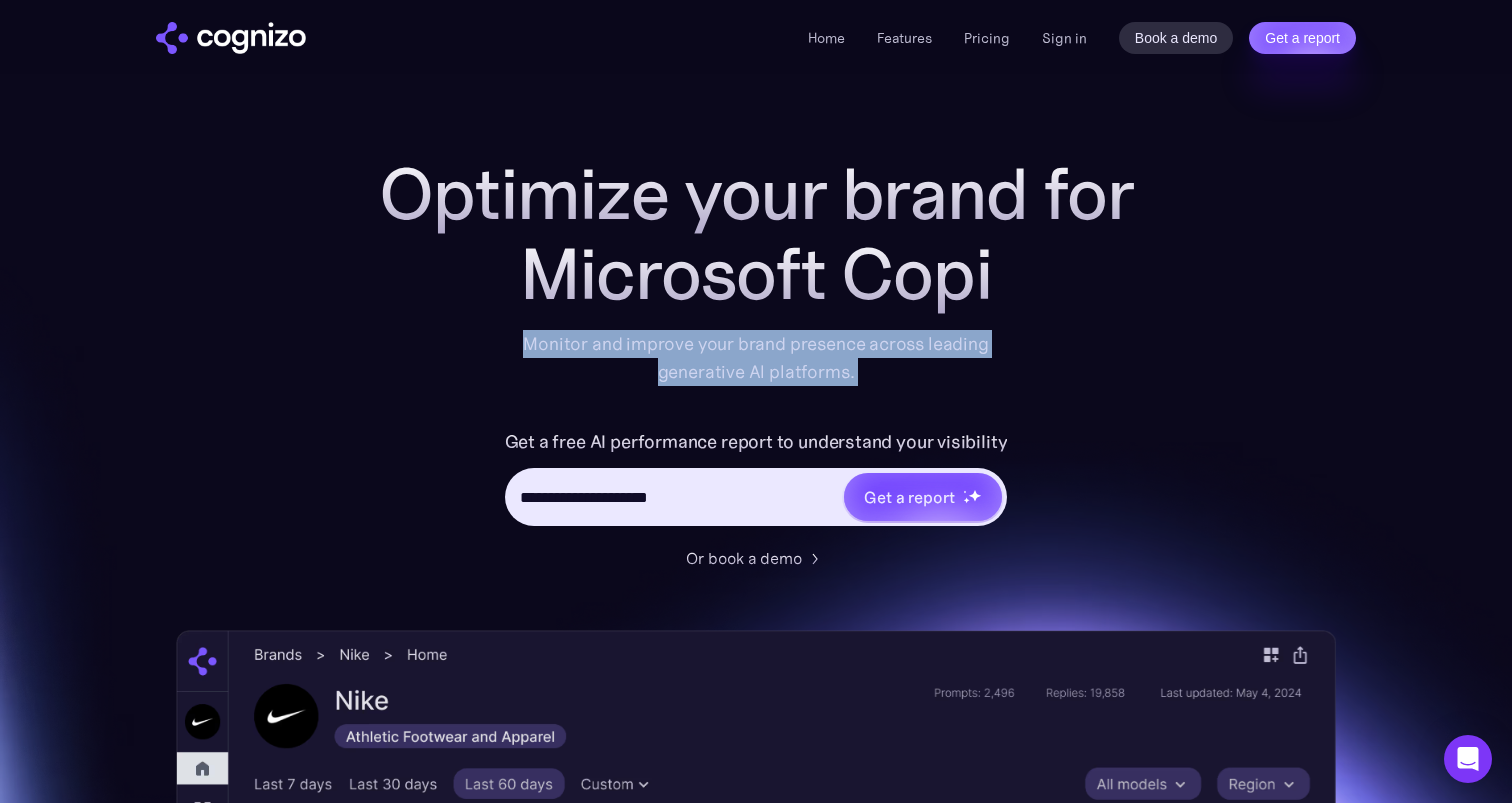 click on "Monitor and improve your brand presence across leading generative AI platforms." at bounding box center [756, 358] 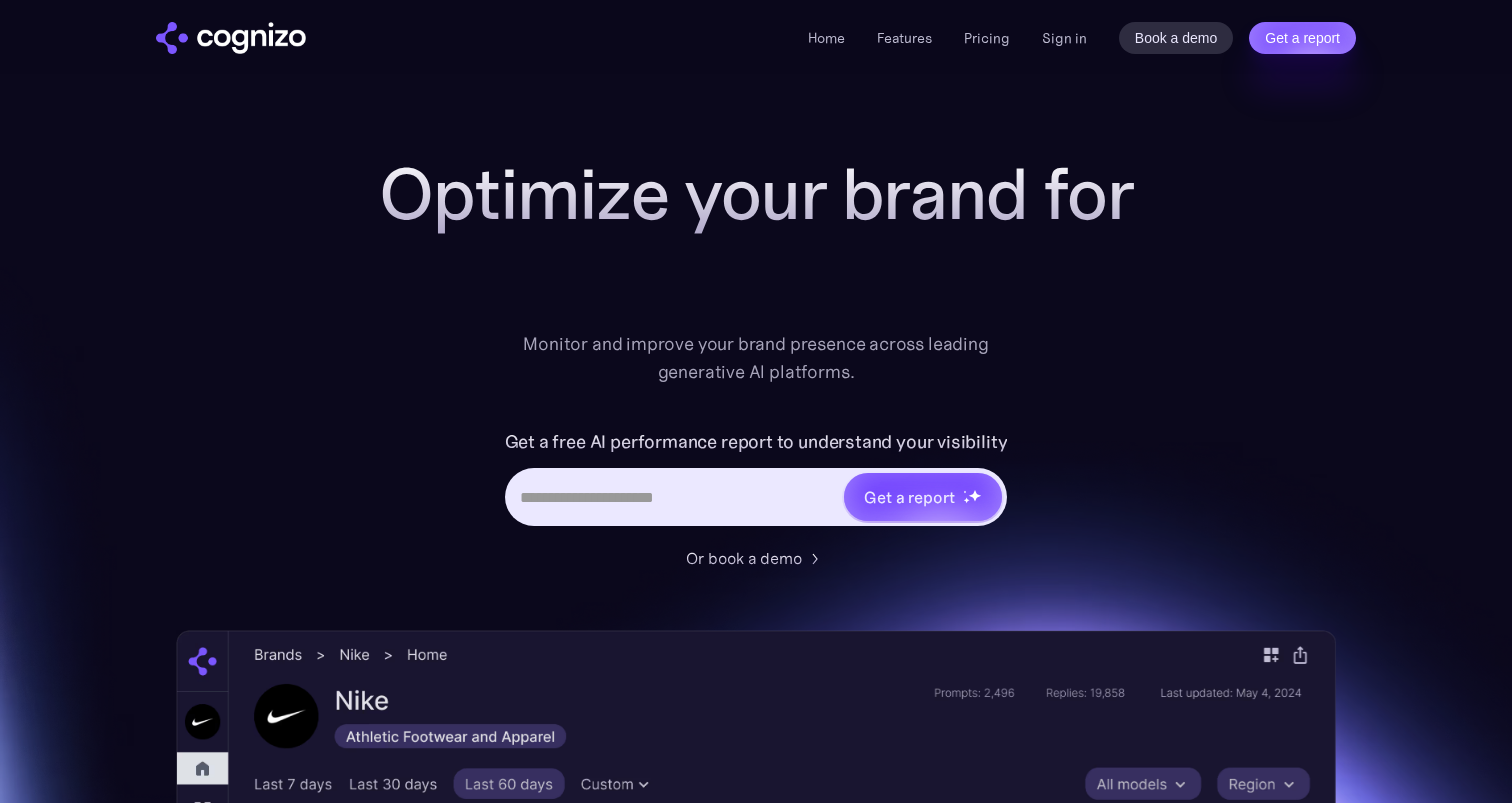 scroll, scrollTop: 0, scrollLeft: 0, axis: both 